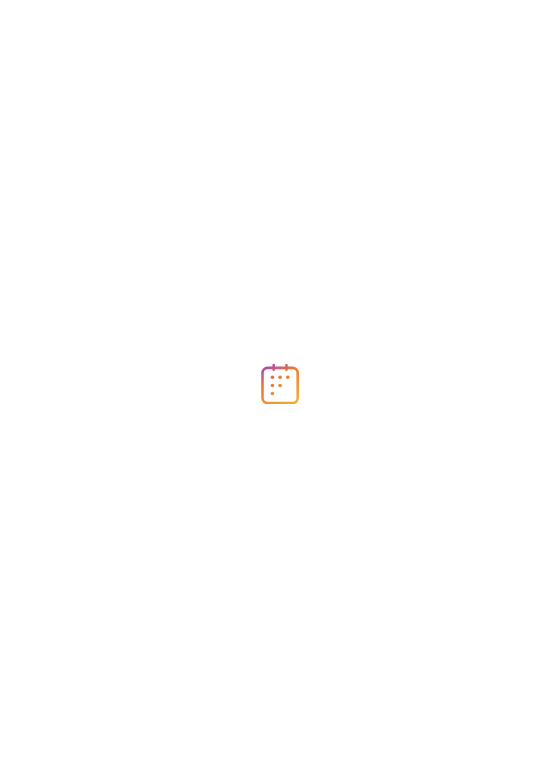 scroll, scrollTop: 0, scrollLeft: 0, axis: both 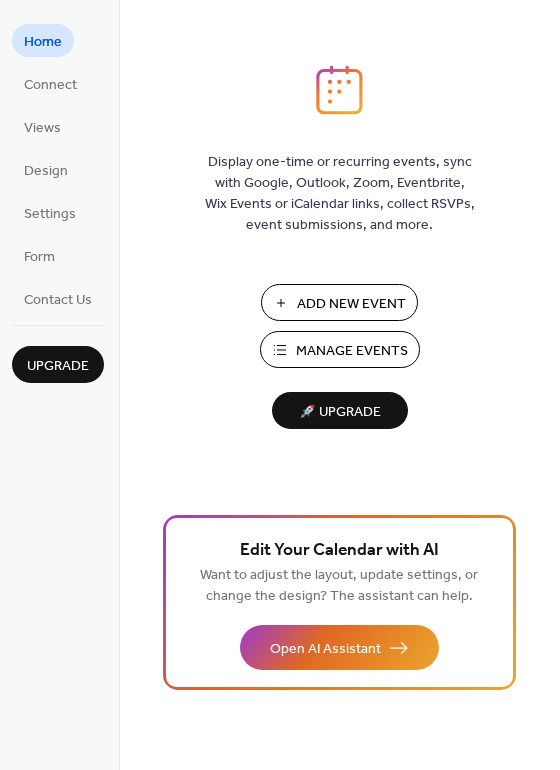 click on "Manage Events" at bounding box center [340, 349] 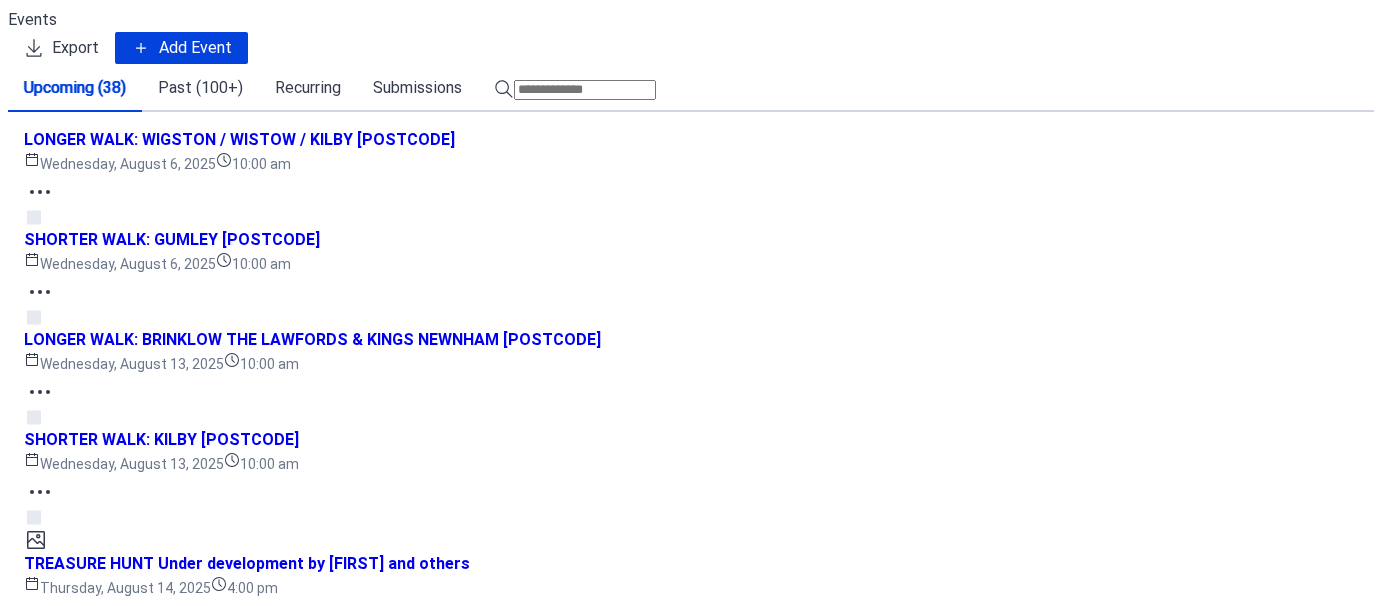 scroll, scrollTop: 0, scrollLeft: 0, axis: both 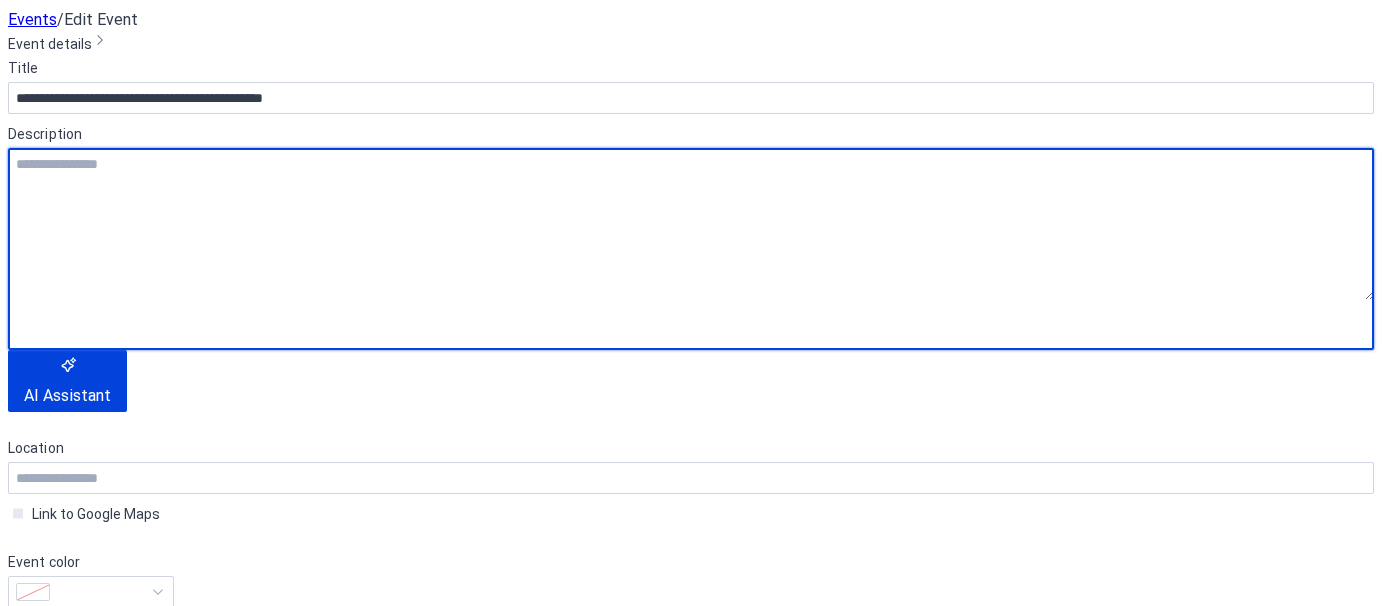 paste on "**********" 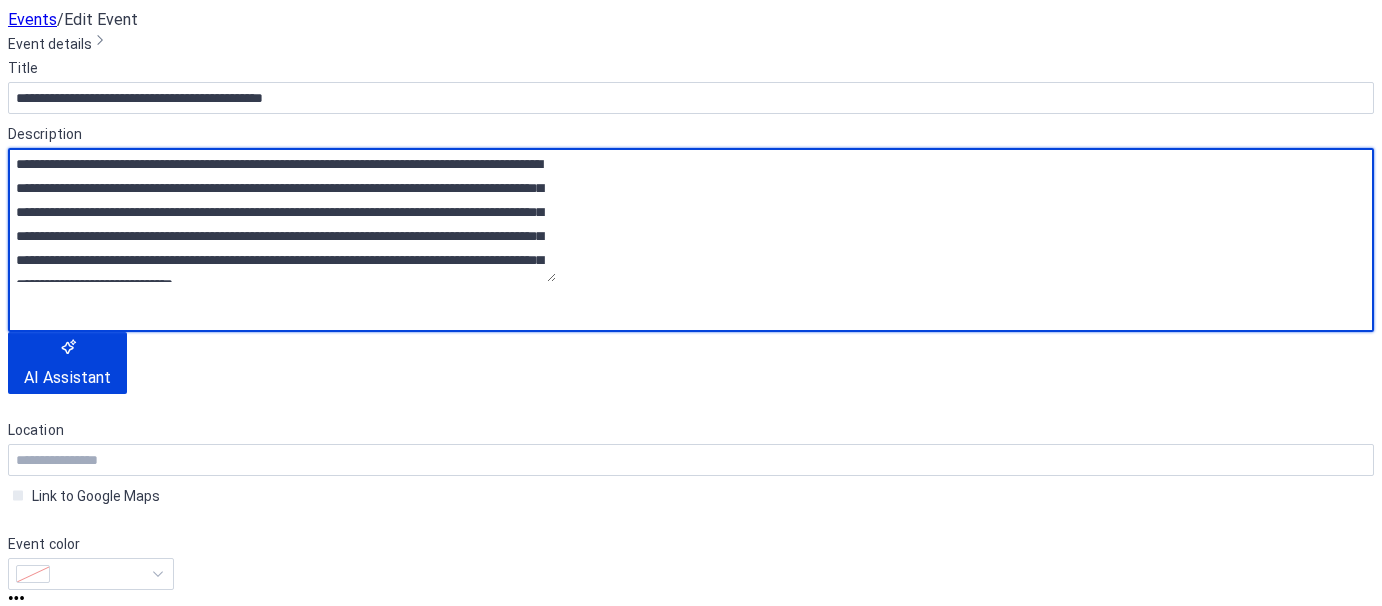 click on "**********" at bounding box center [282, 215] 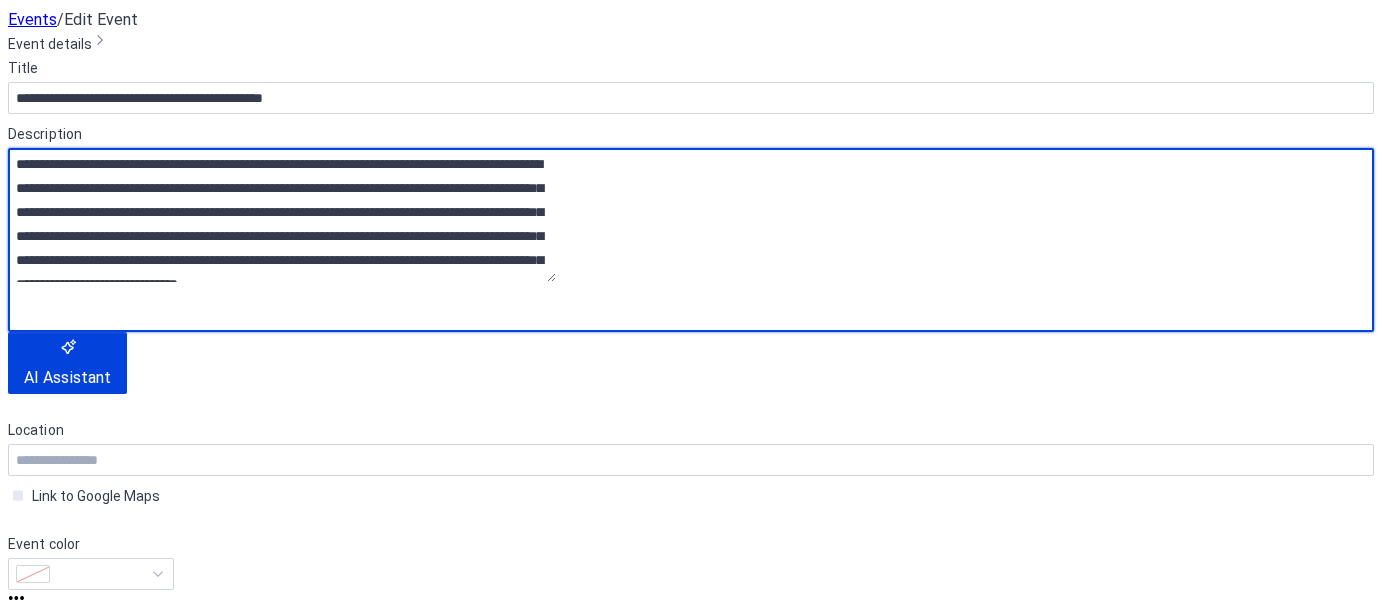click on "**********" at bounding box center (282, 215) 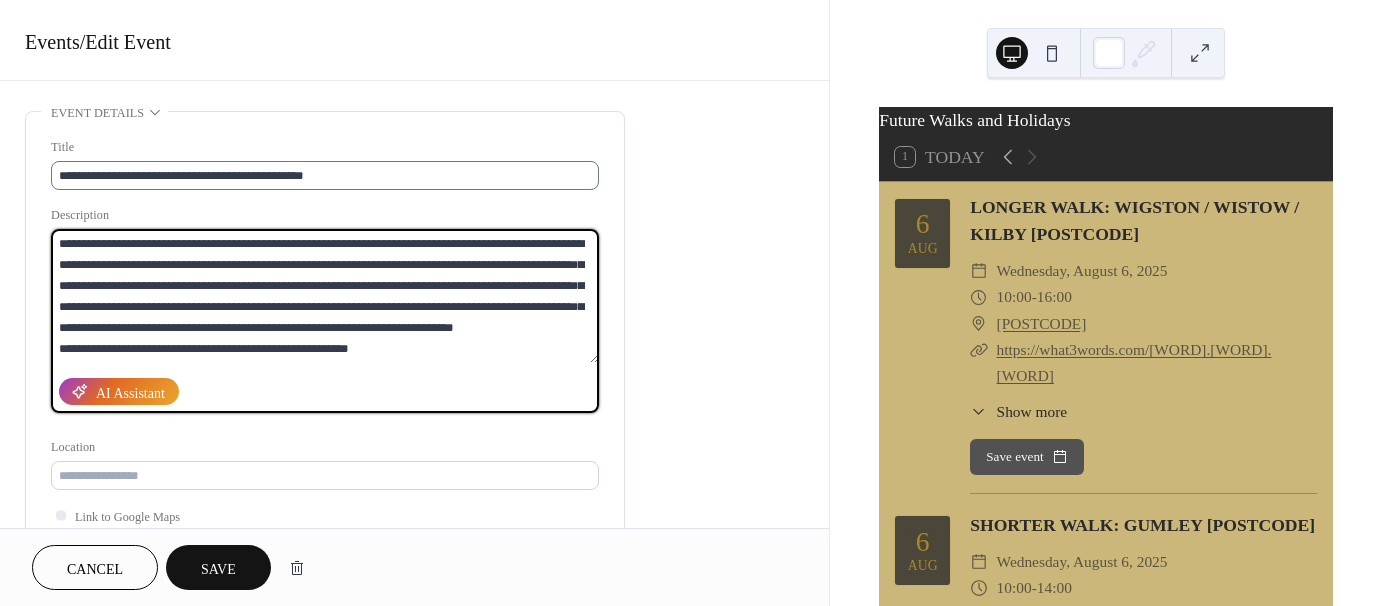 type on "**********" 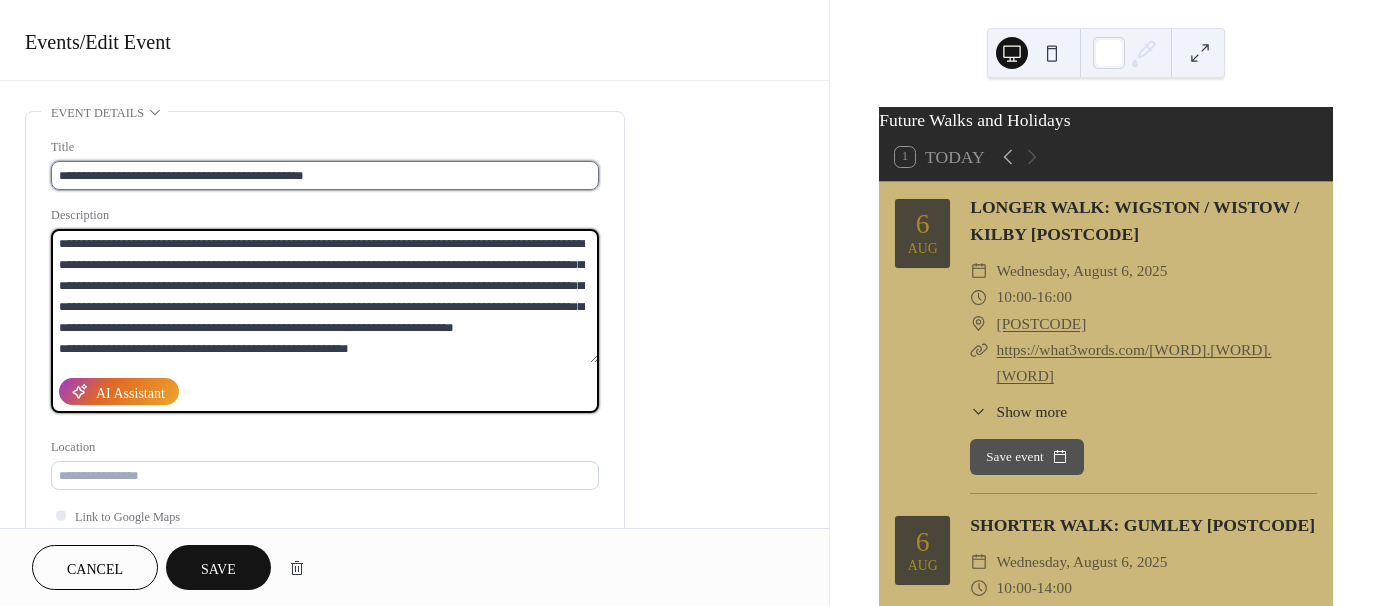 click on "**********" at bounding box center [325, 175] 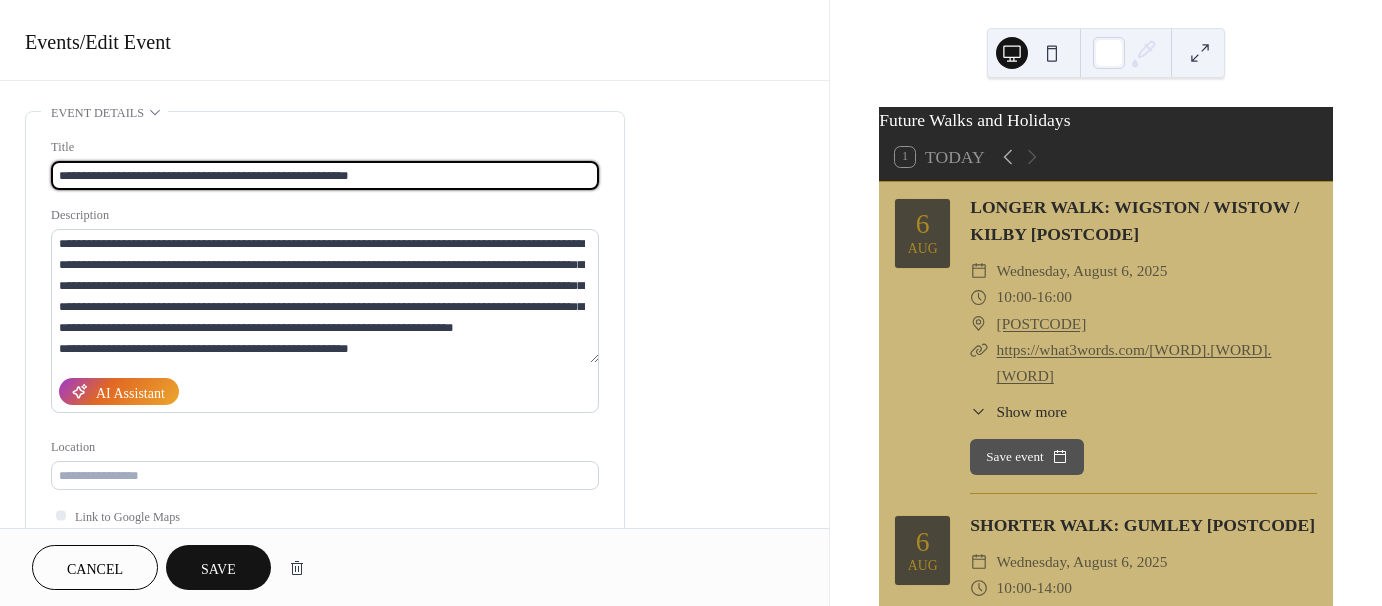 click on "**********" at bounding box center [325, 175] 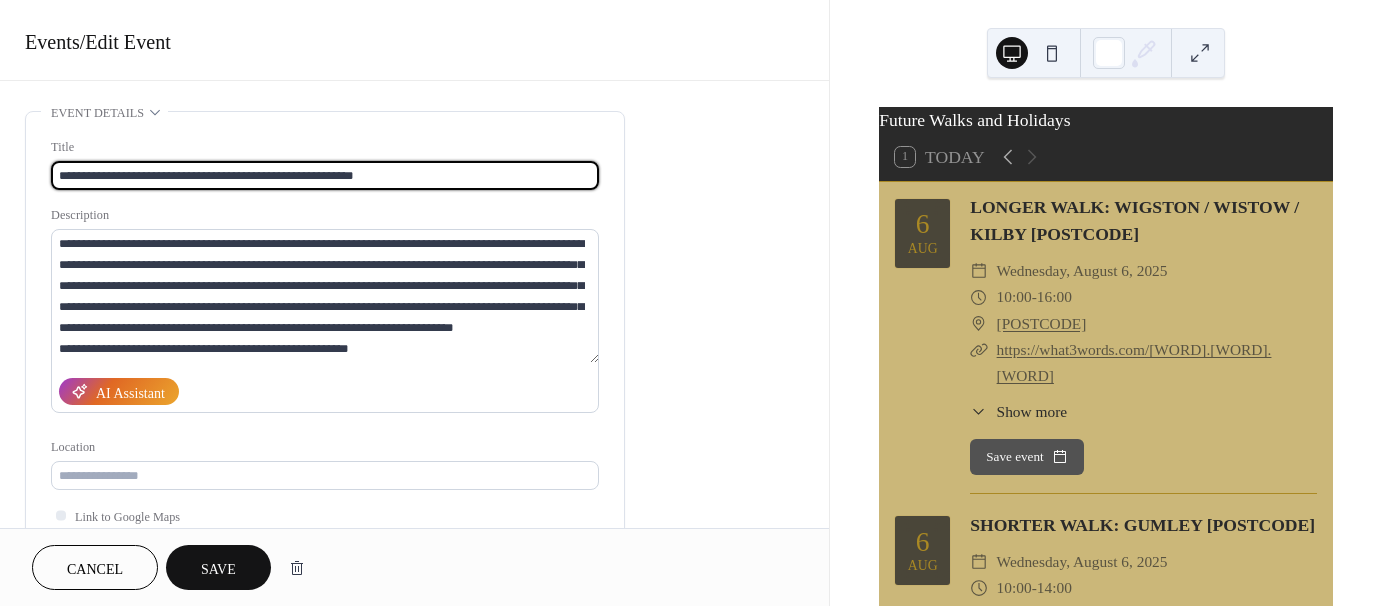 click on "**********" at bounding box center [325, 175] 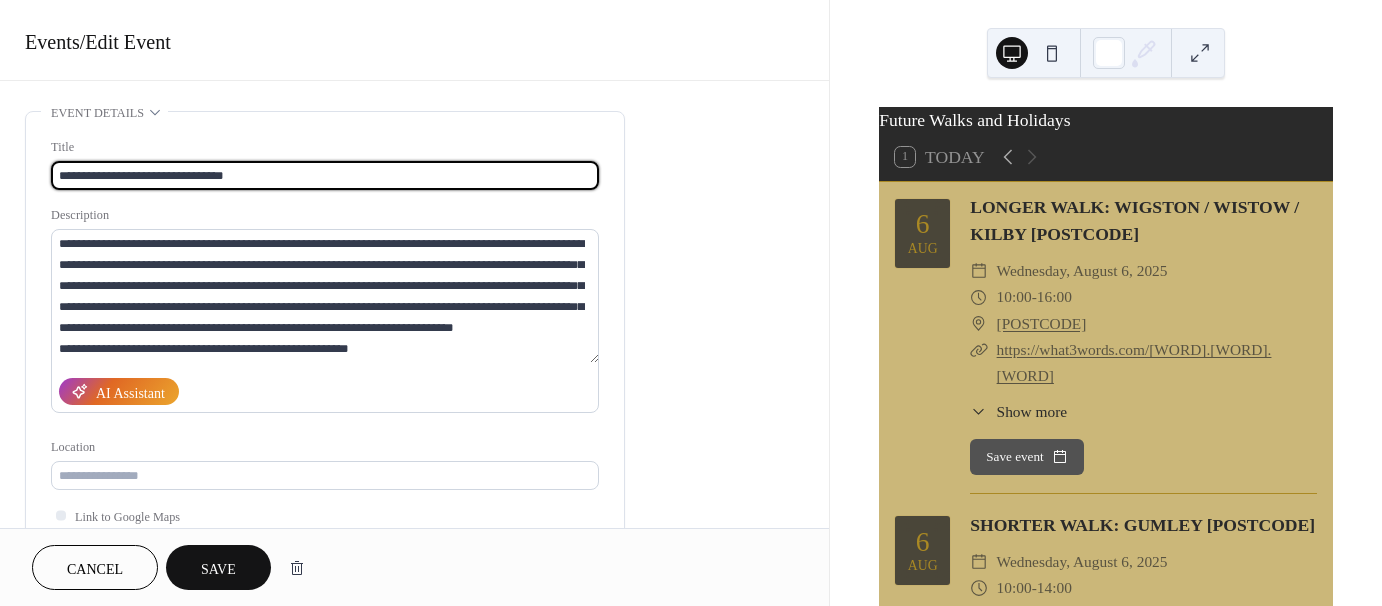 scroll, scrollTop: 100, scrollLeft: 0, axis: vertical 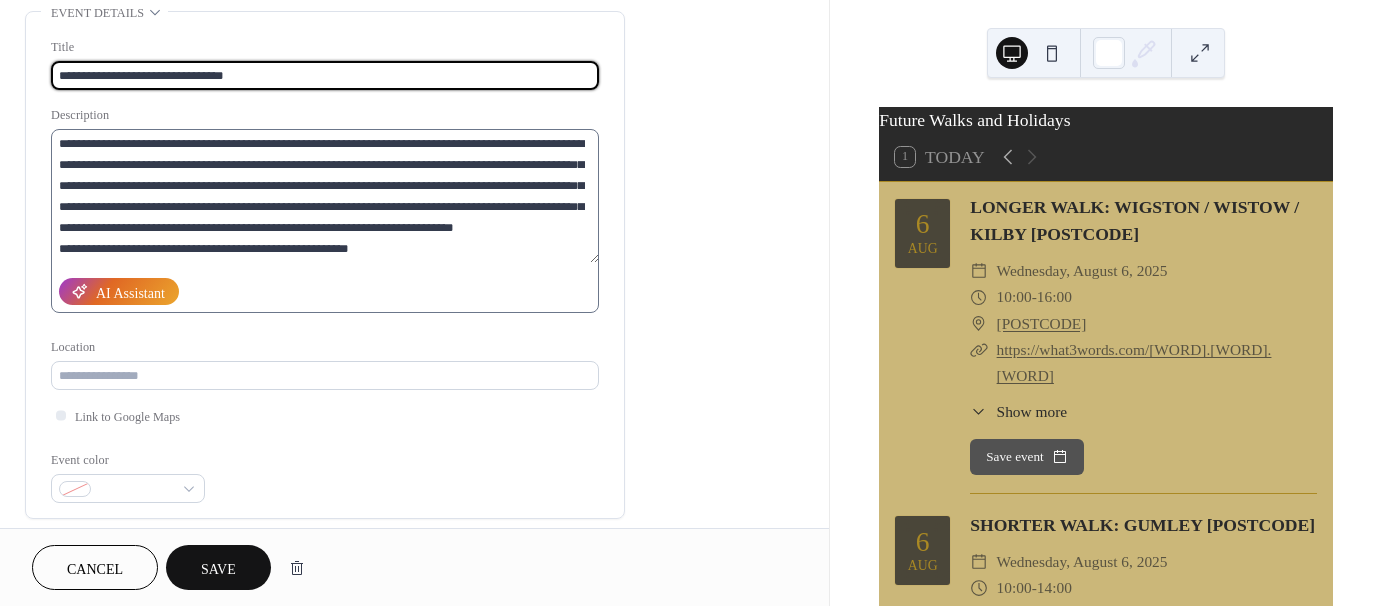 type on "**********" 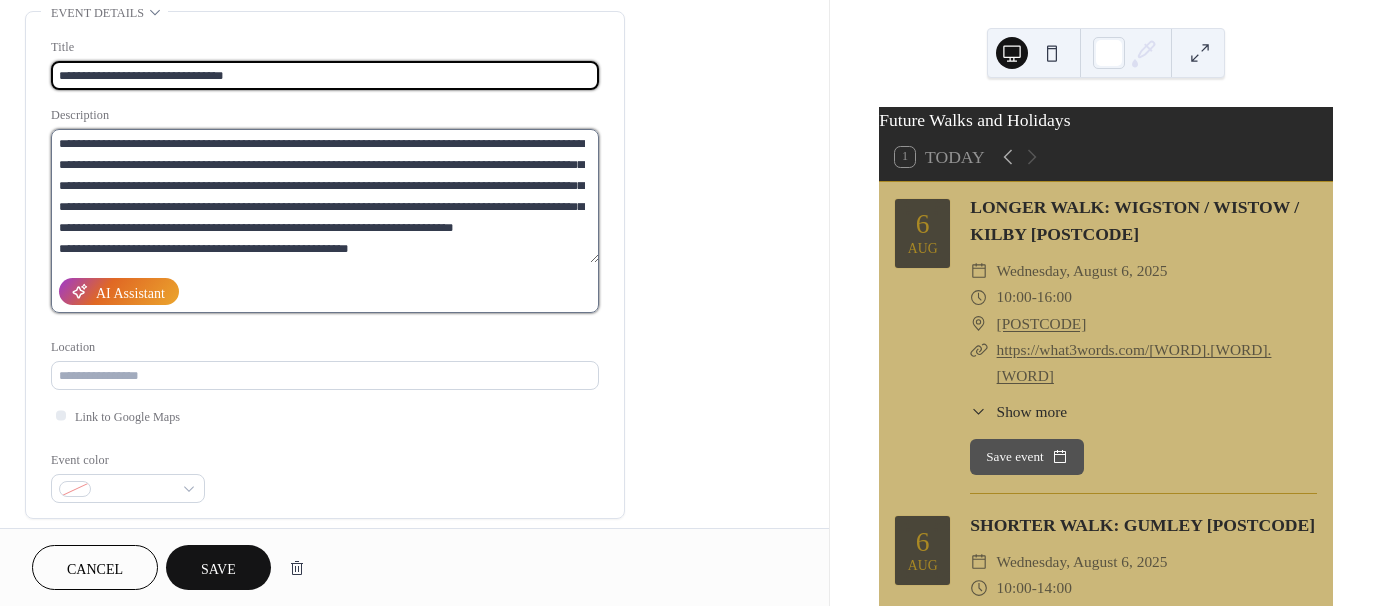 click on "**********" at bounding box center (325, 196) 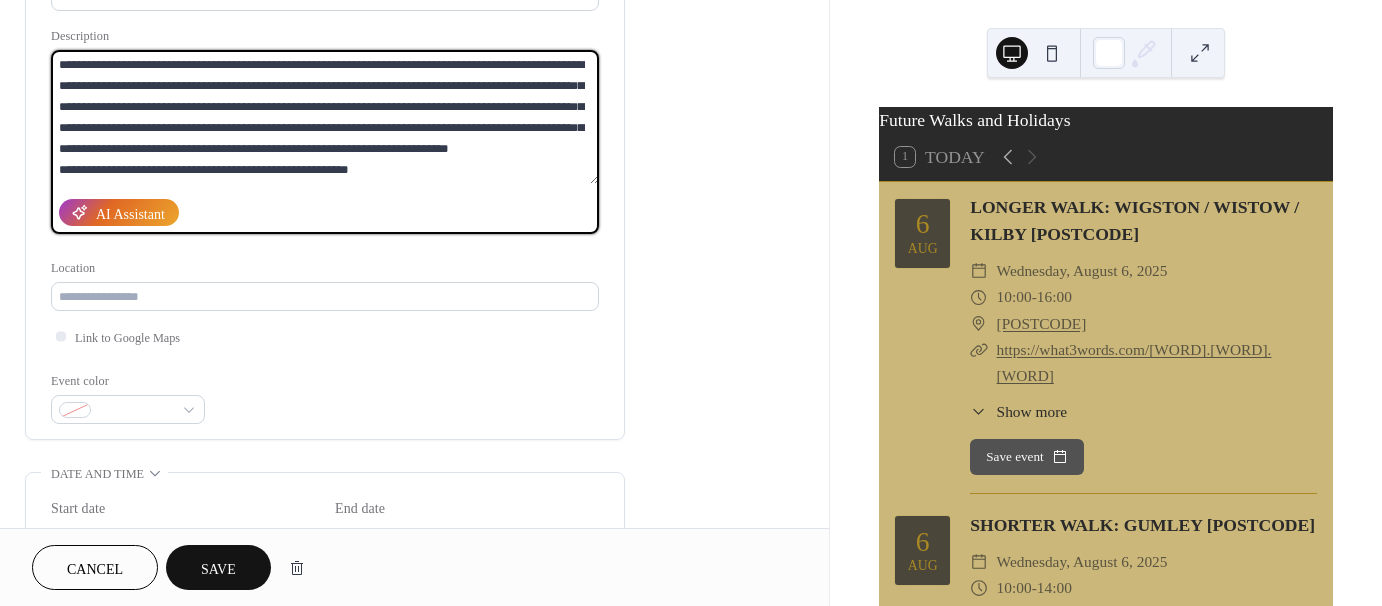 scroll, scrollTop: 200, scrollLeft: 0, axis: vertical 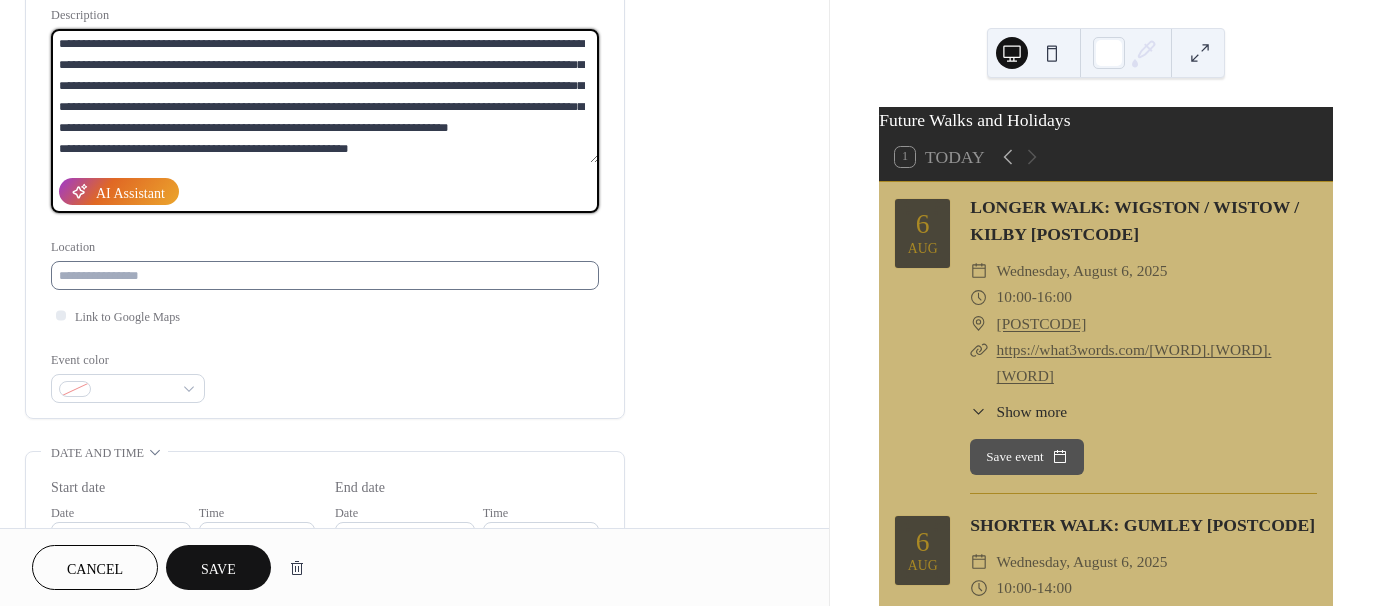 type on "**********" 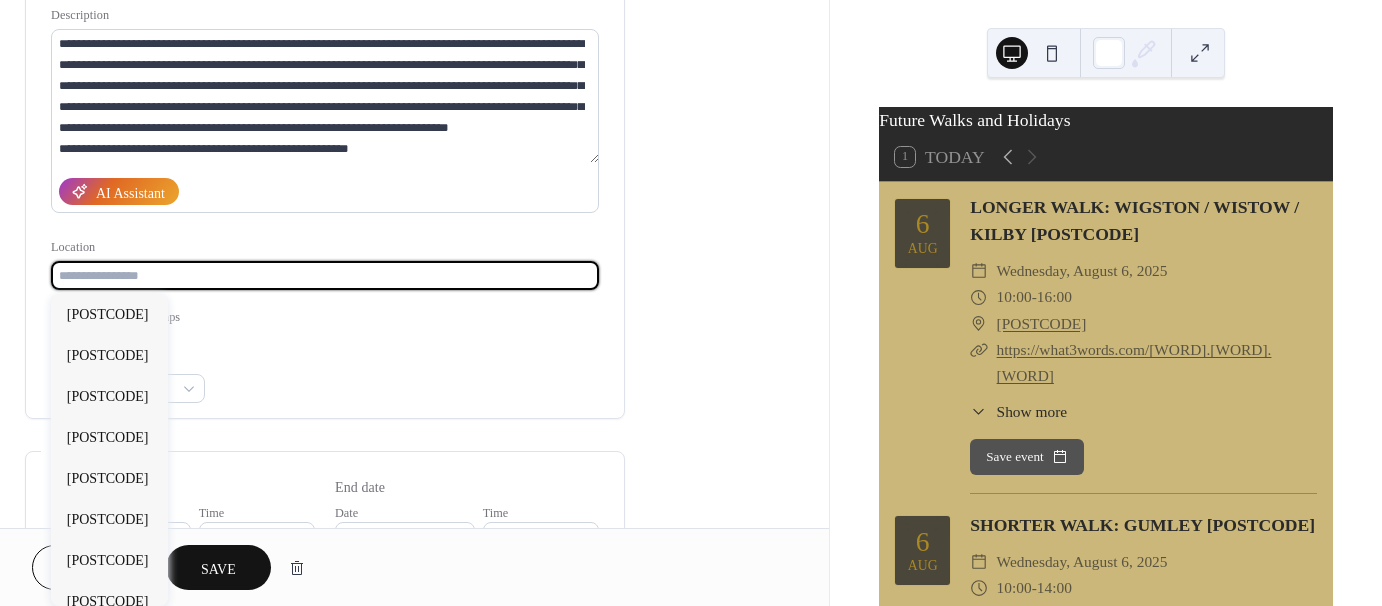 click at bounding box center [325, 275] 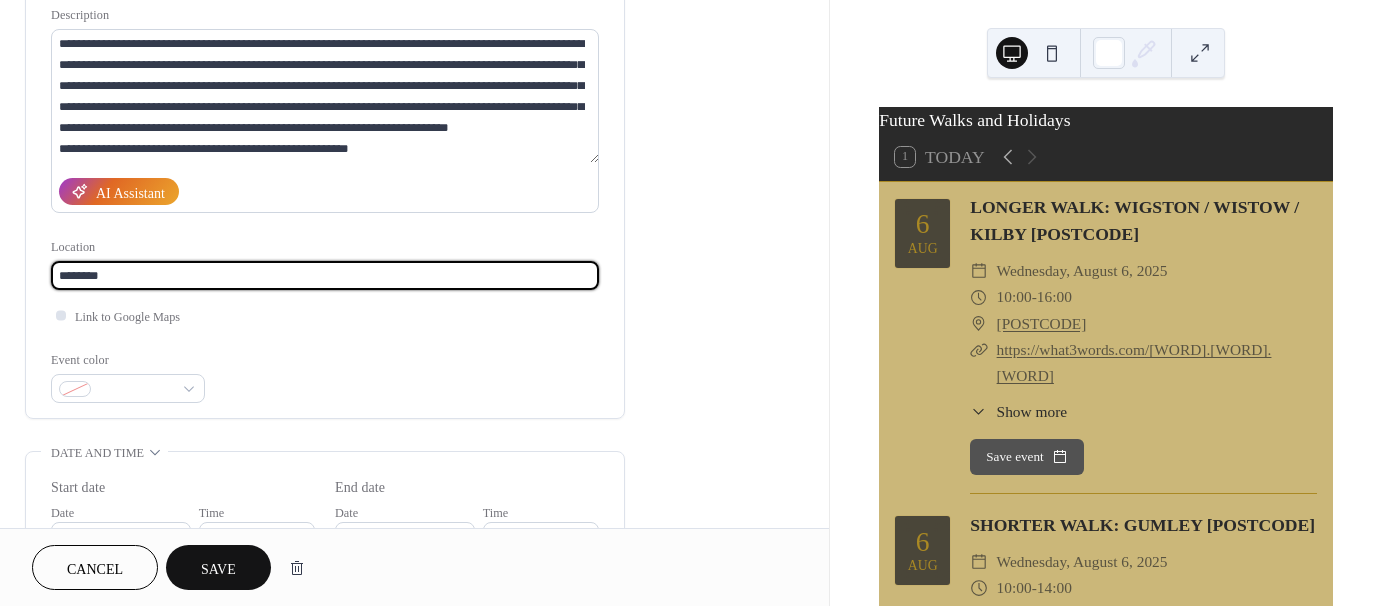 type on "********" 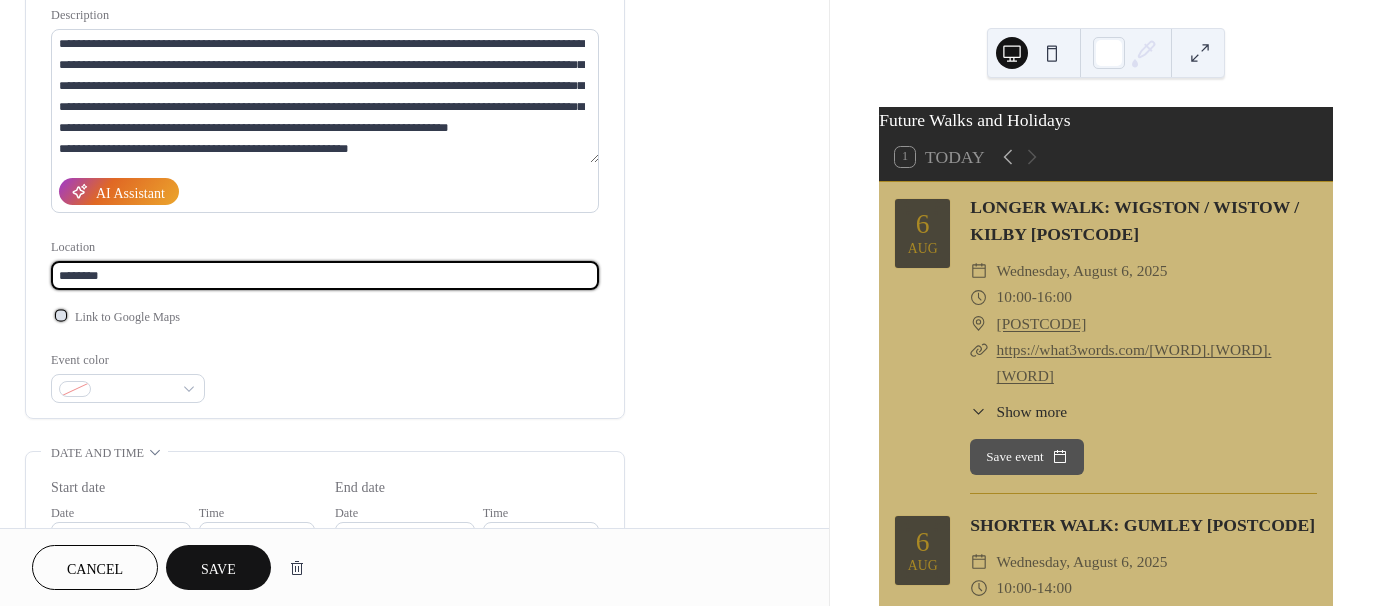 click at bounding box center [61, 315] 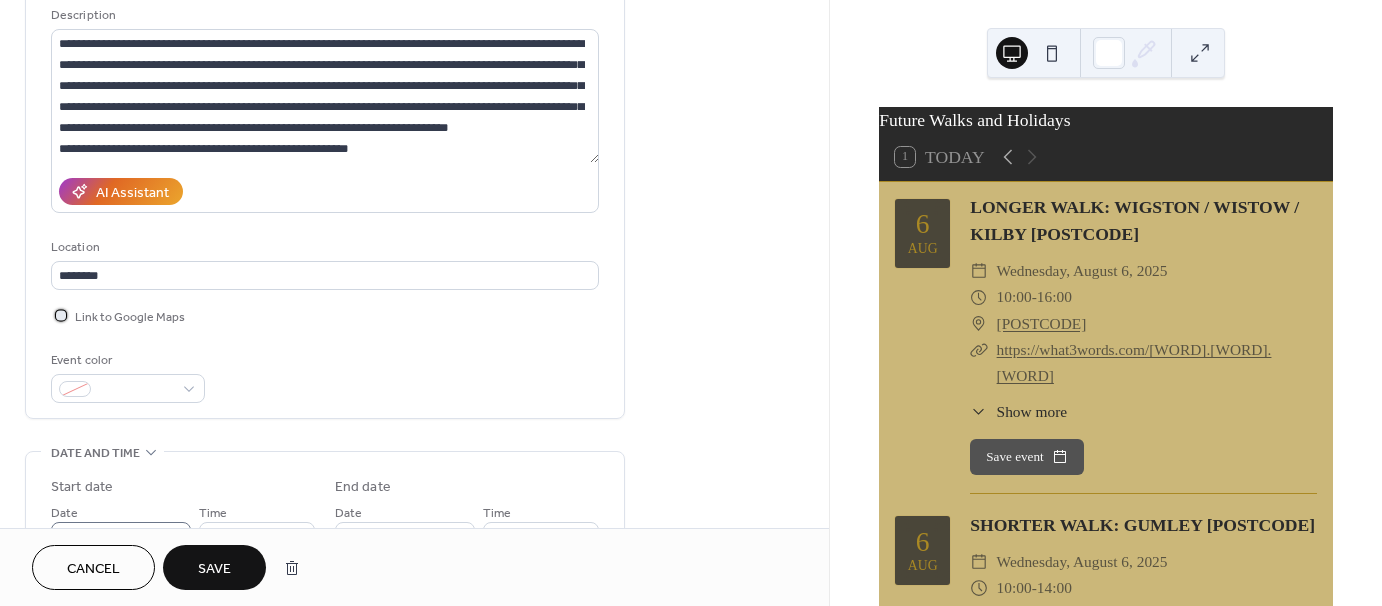 scroll, scrollTop: 400, scrollLeft: 0, axis: vertical 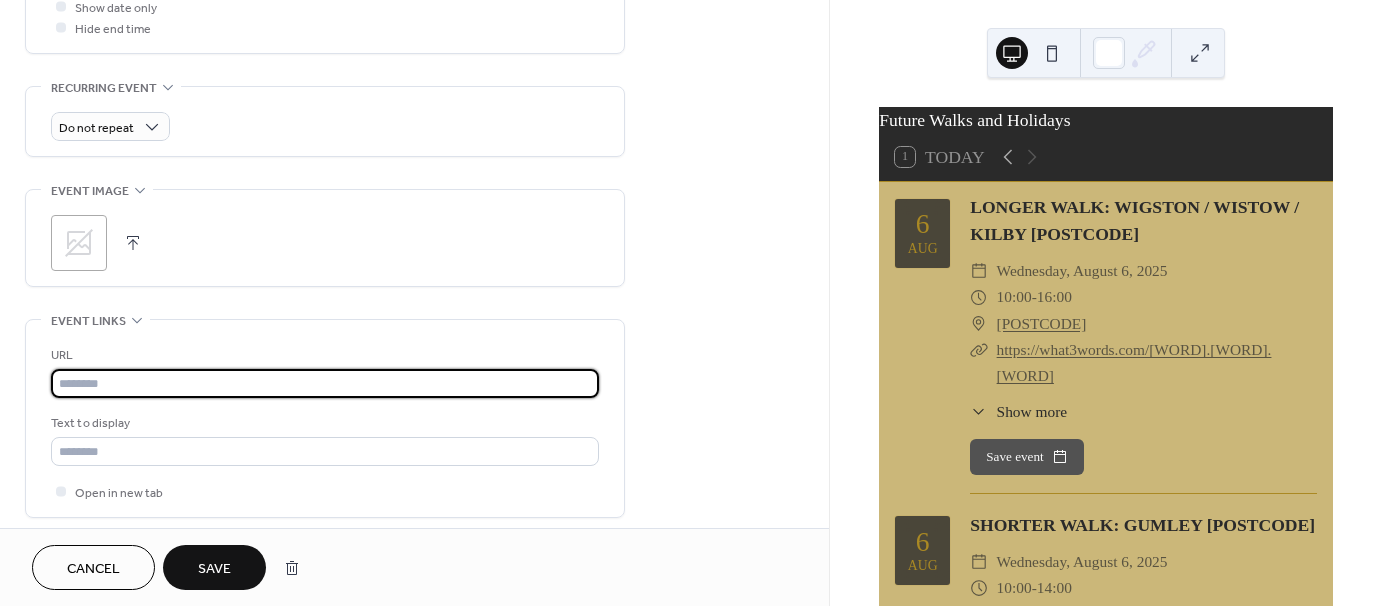 click at bounding box center [325, 383] 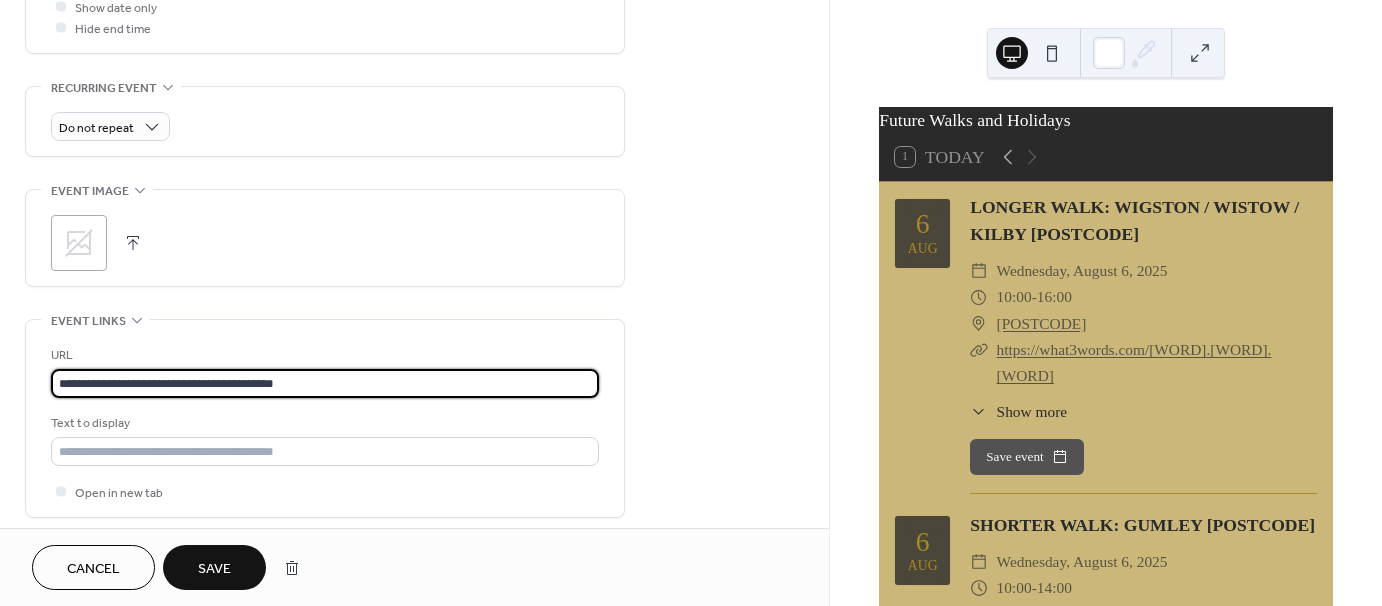 click on "**********" at bounding box center (325, 383) 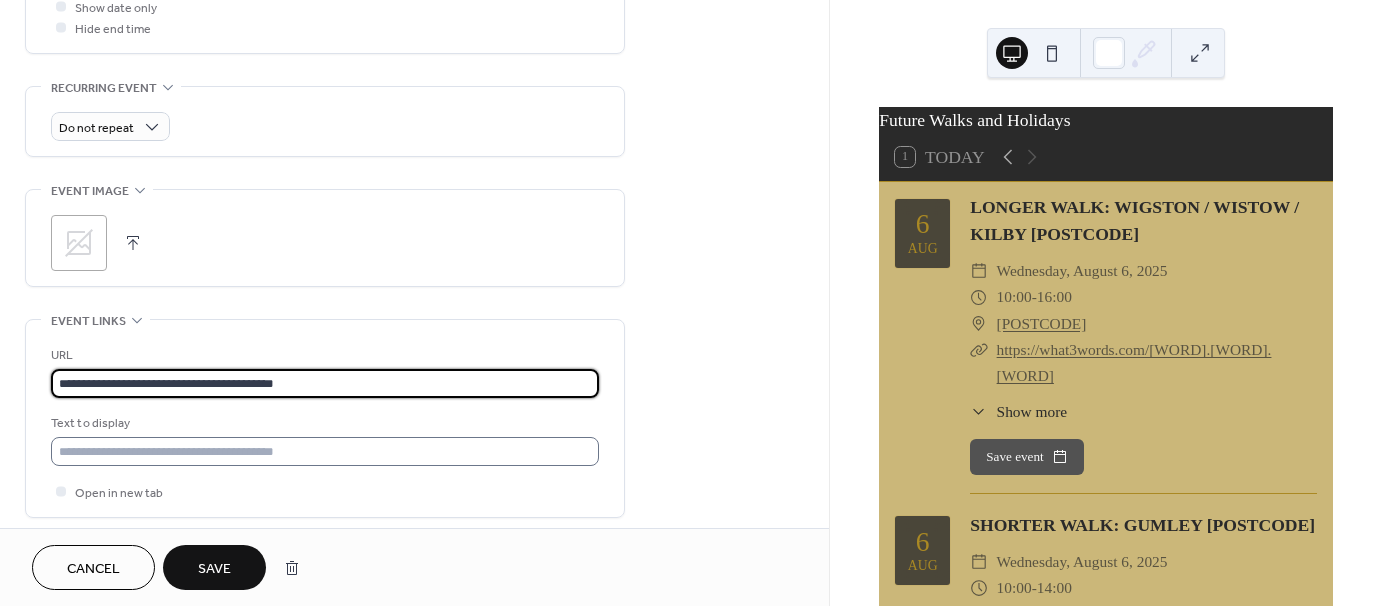 type on "**********" 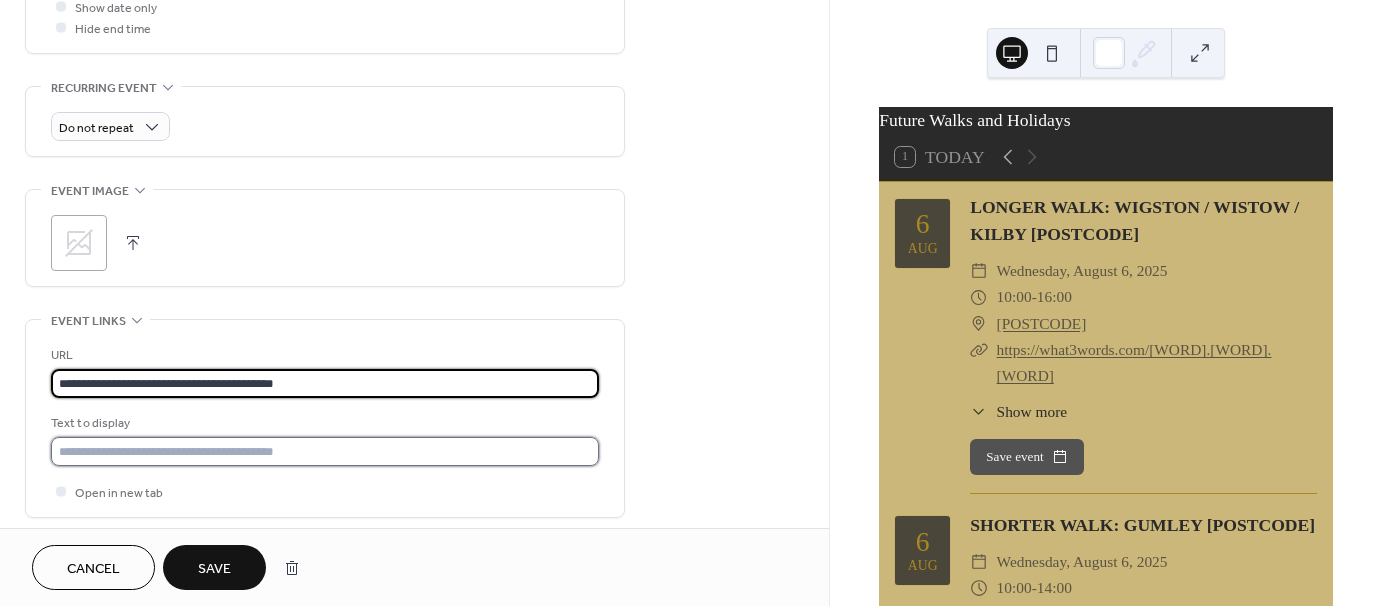 click at bounding box center (325, 451) 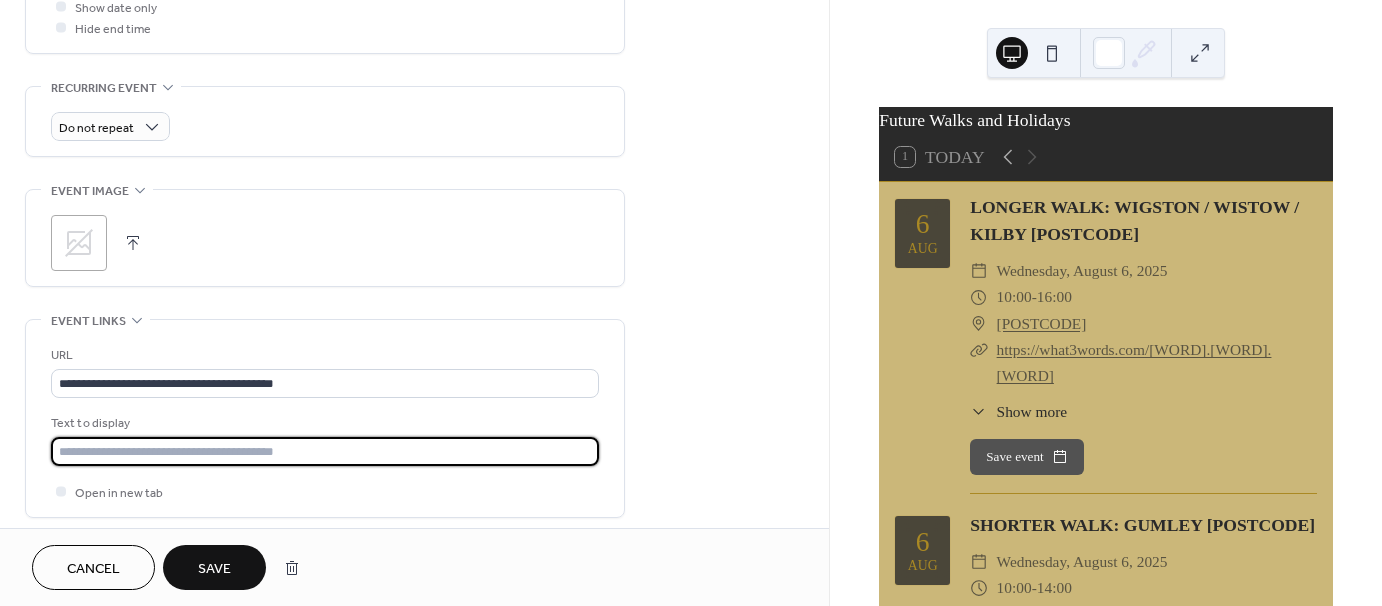 click at bounding box center [325, 451] 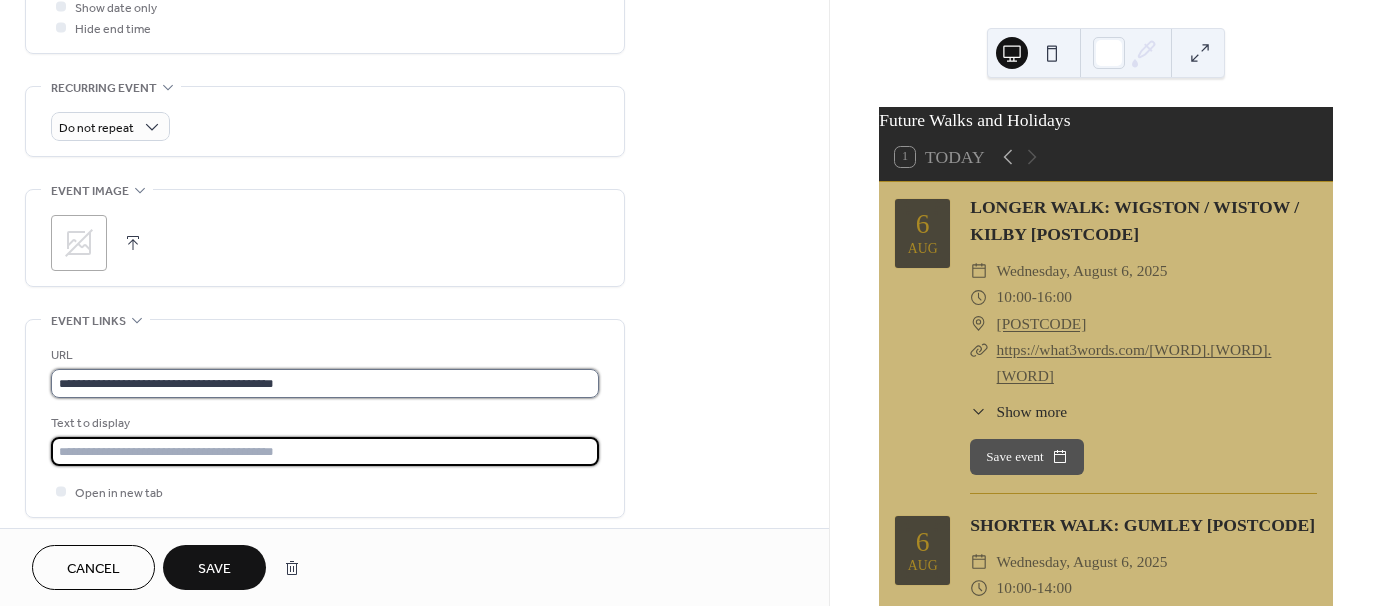 click on "**********" at bounding box center (325, 383) 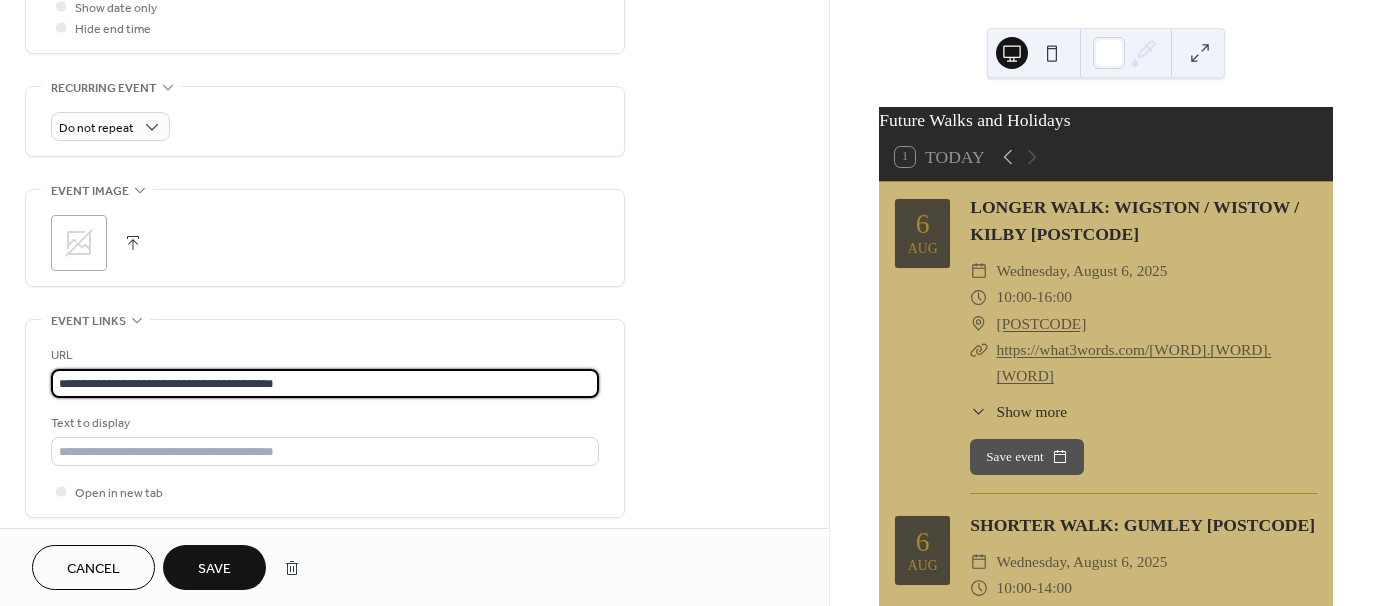 drag, startPoint x: 60, startPoint y: 383, endPoint x: 315, endPoint y: 378, distance: 255.04901 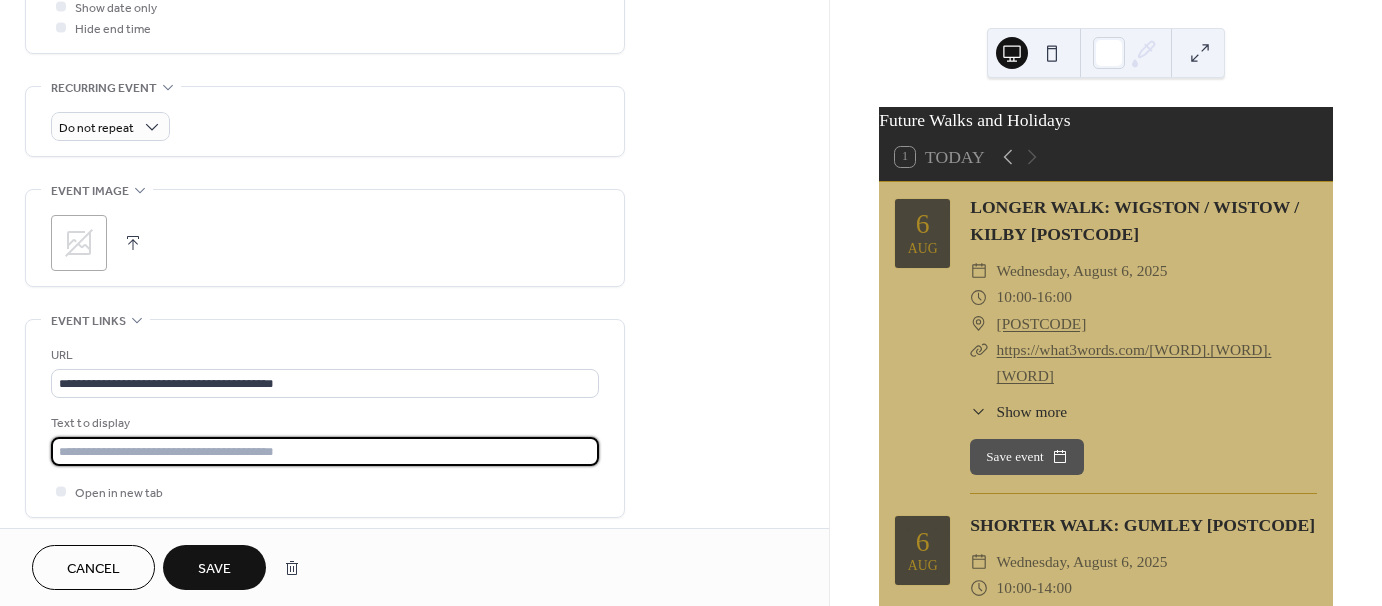 paste on "**********" 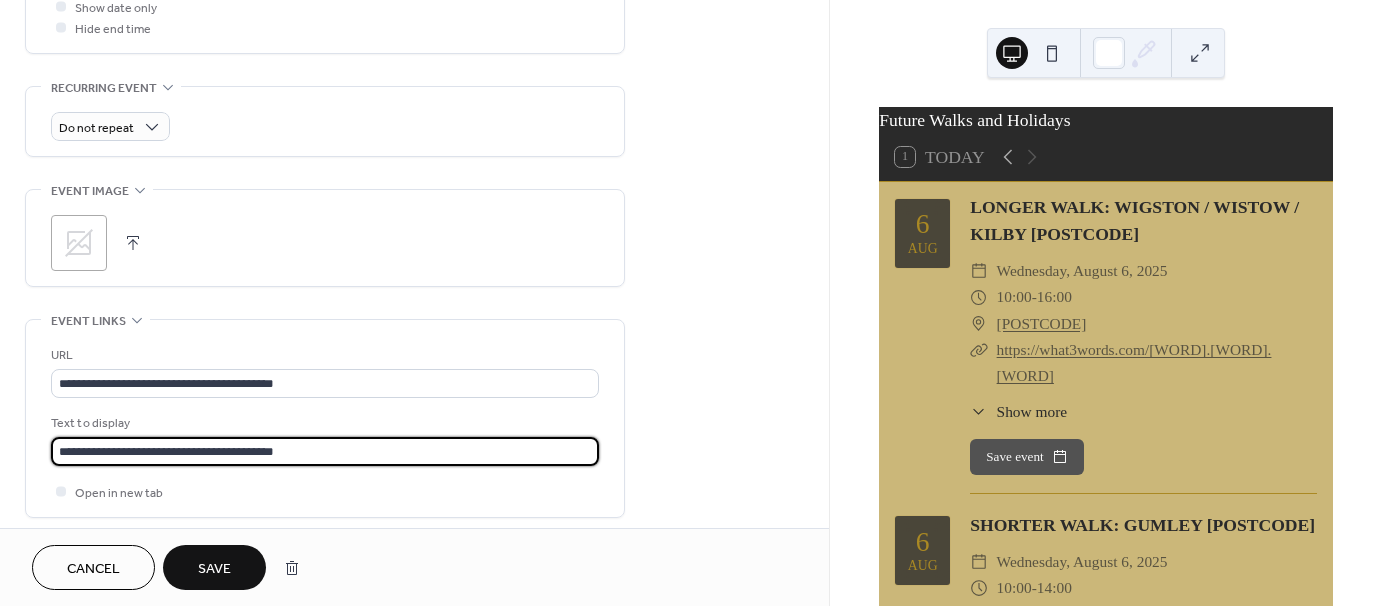 type on "**********" 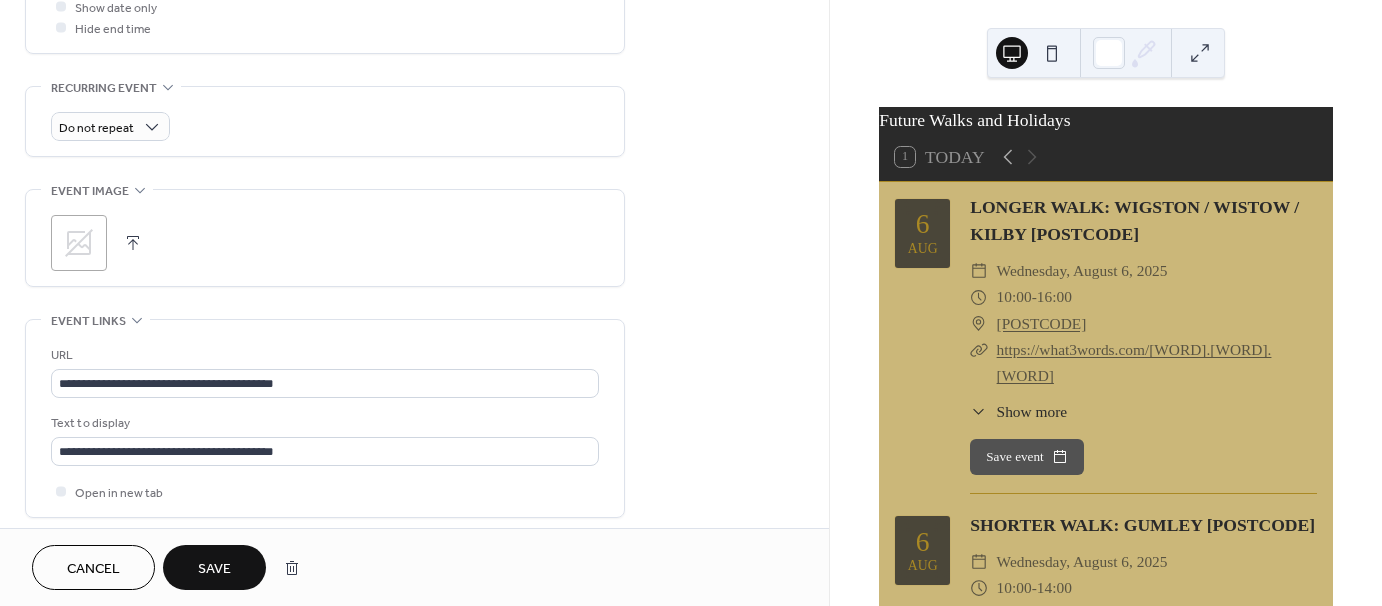 click at bounding box center [133, 243] 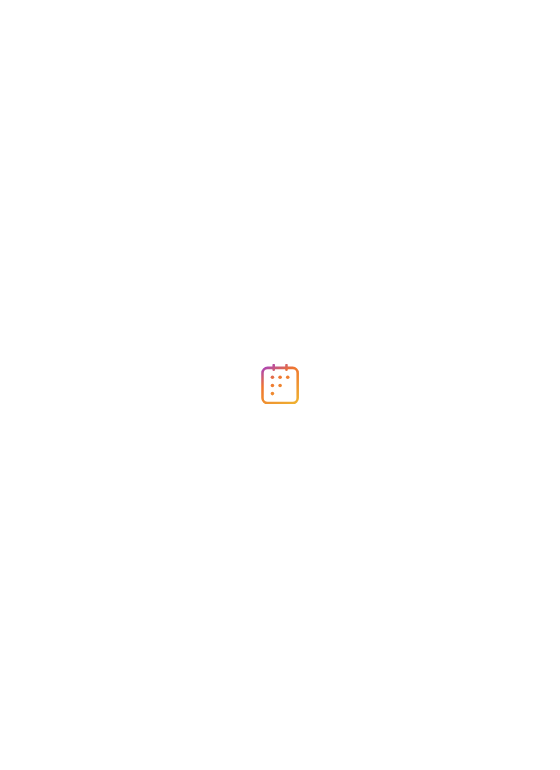 scroll, scrollTop: 0, scrollLeft: 0, axis: both 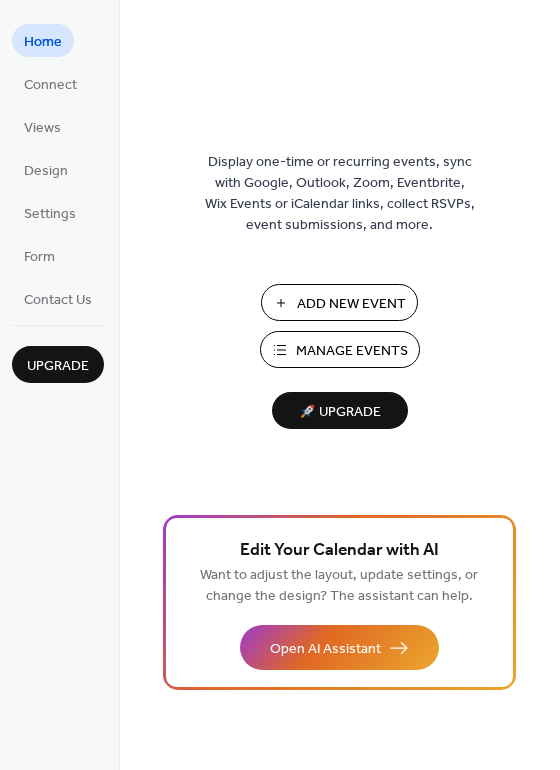 click on "Manage Events" at bounding box center (352, 351) 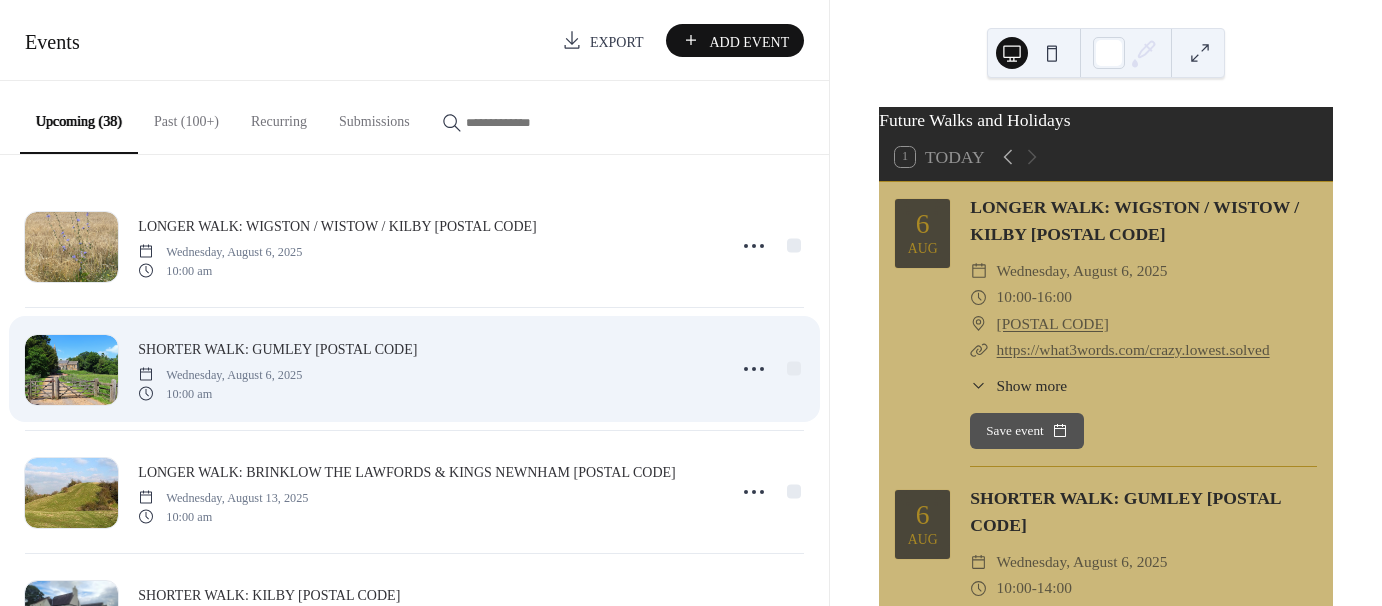 scroll, scrollTop: 0, scrollLeft: 0, axis: both 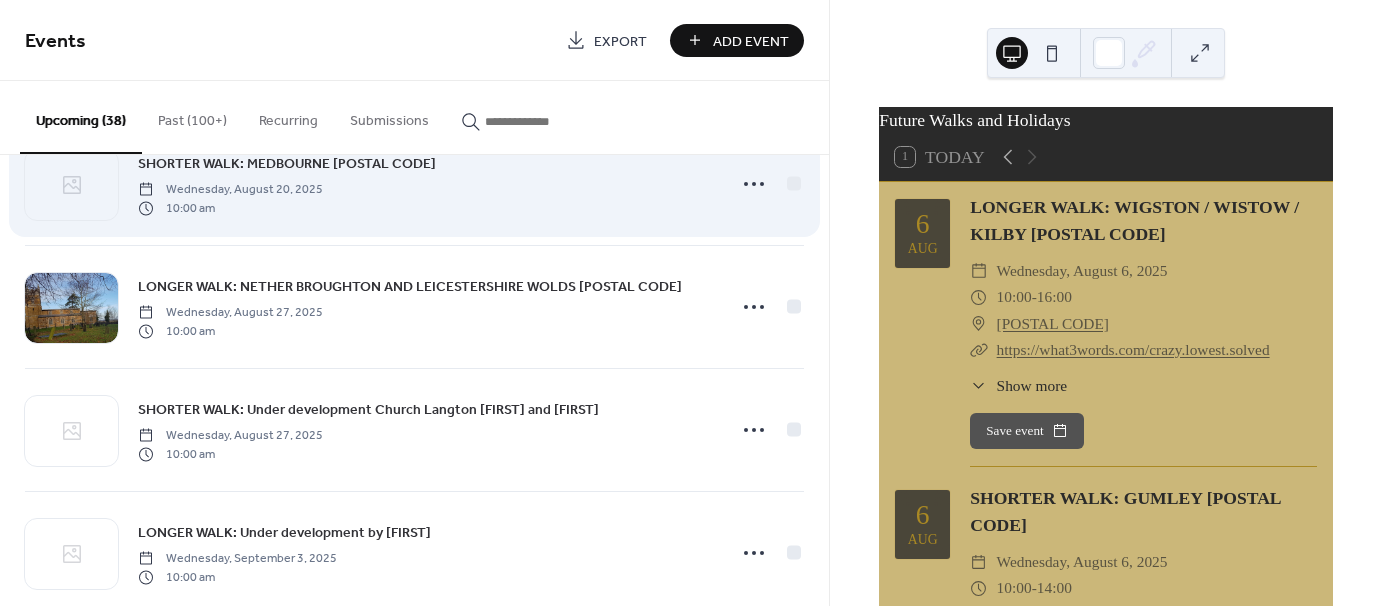 click on "SHORTER WALK: [CITY] [POSTAL CODE]" at bounding box center [287, 164] 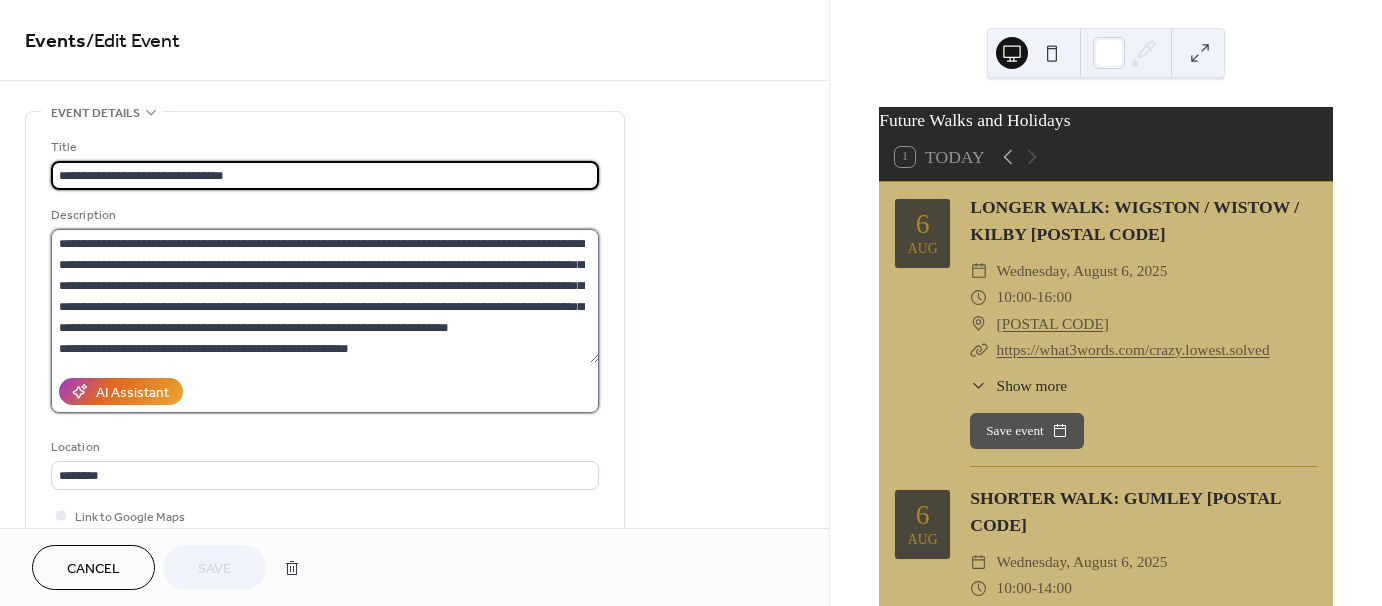 click on "**********" at bounding box center [325, 296] 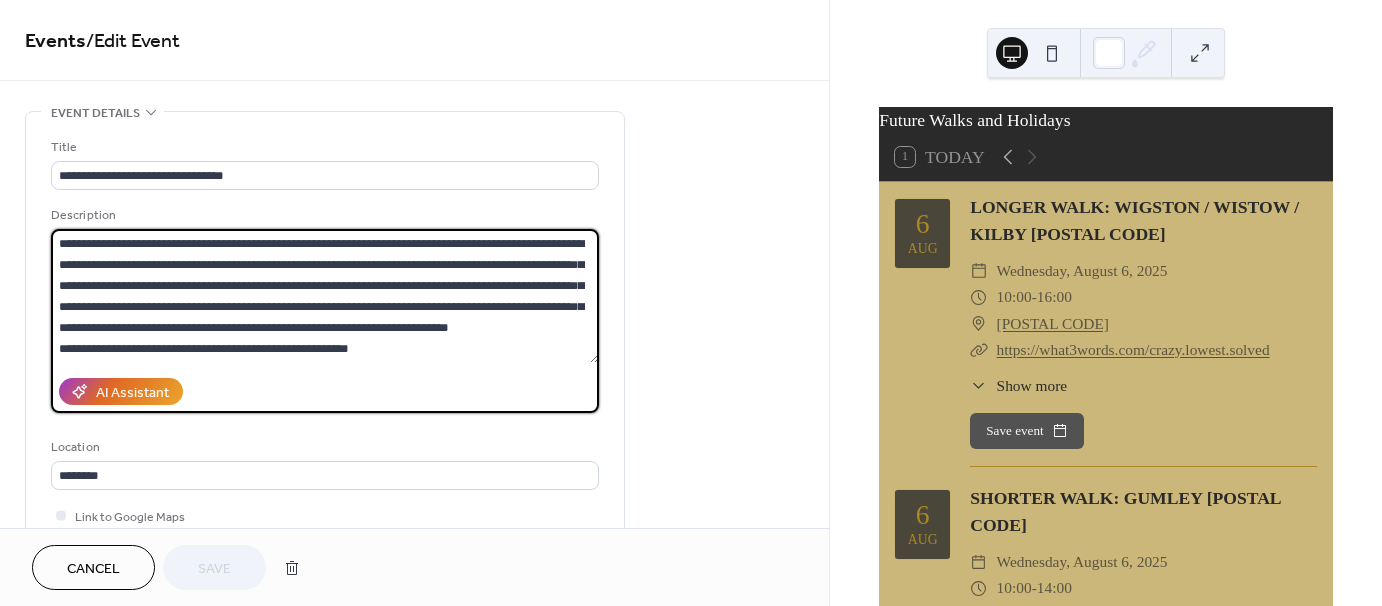 click on "**********" at bounding box center [325, 296] 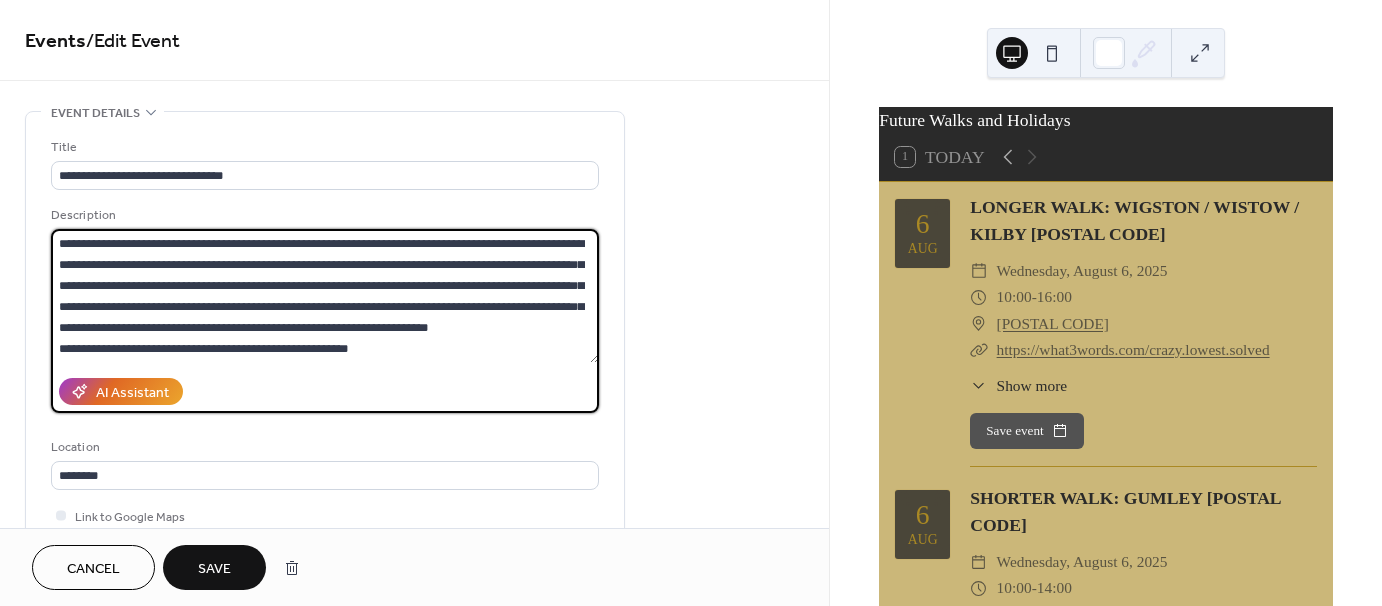 type on "**********" 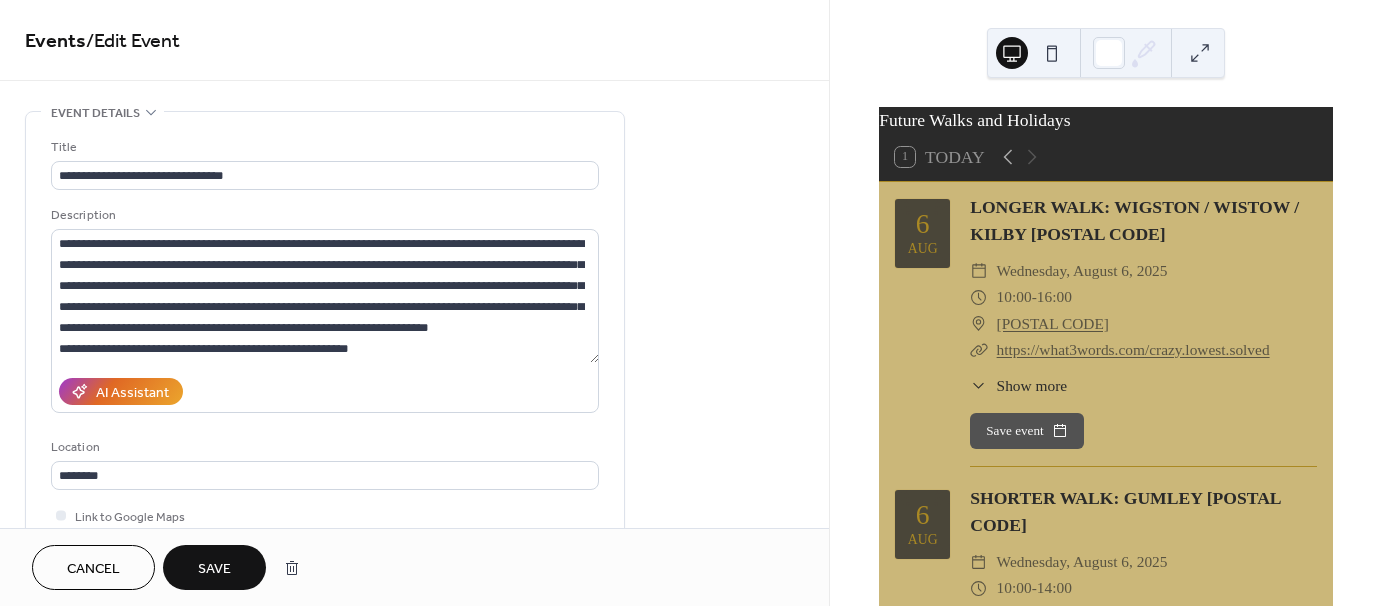 click on "Save" at bounding box center [214, 569] 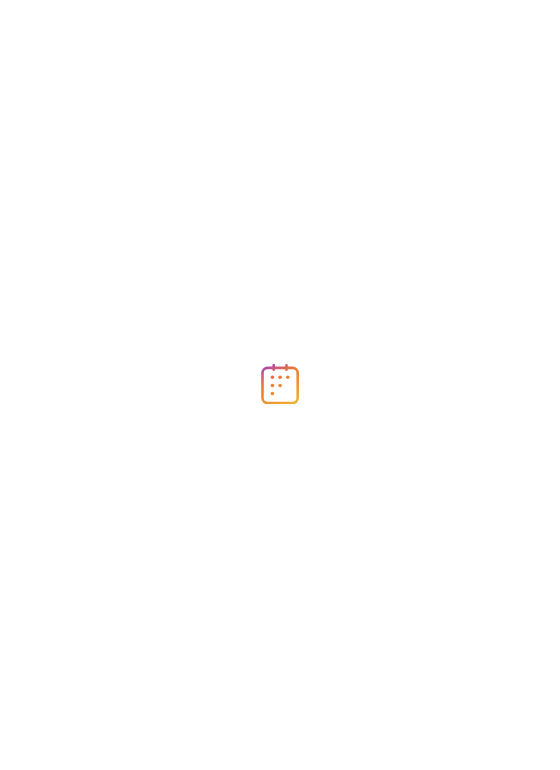 scroll, scrollTop: 0, scrollLeft: 0, axis: both 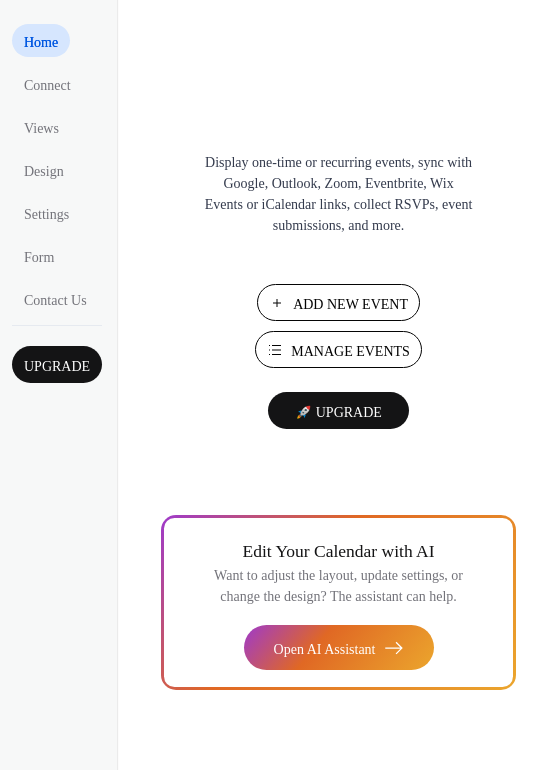 click on "Manage Events" at bounding box center [338, 349] 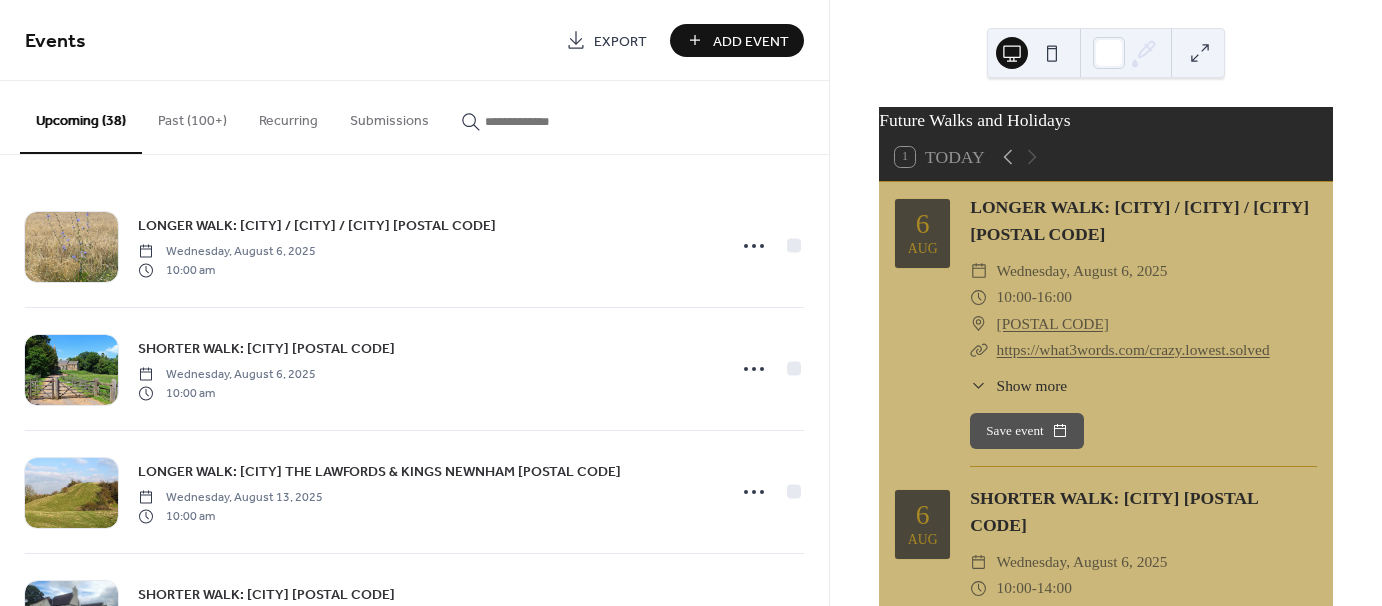 scroll, scrollTop: 0, scrollLeft: 0, axis: both 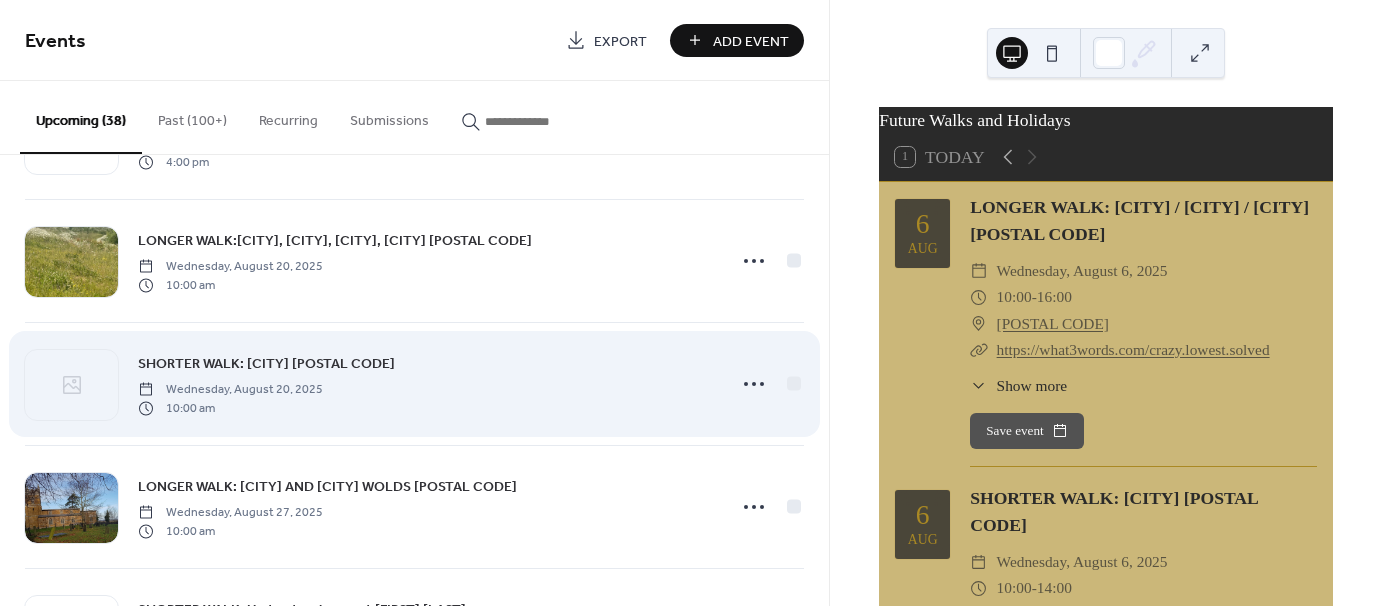 click on "SHORTER WALK:  MEDBOURNE LE16 8EE" at bounding box center (266, 364) 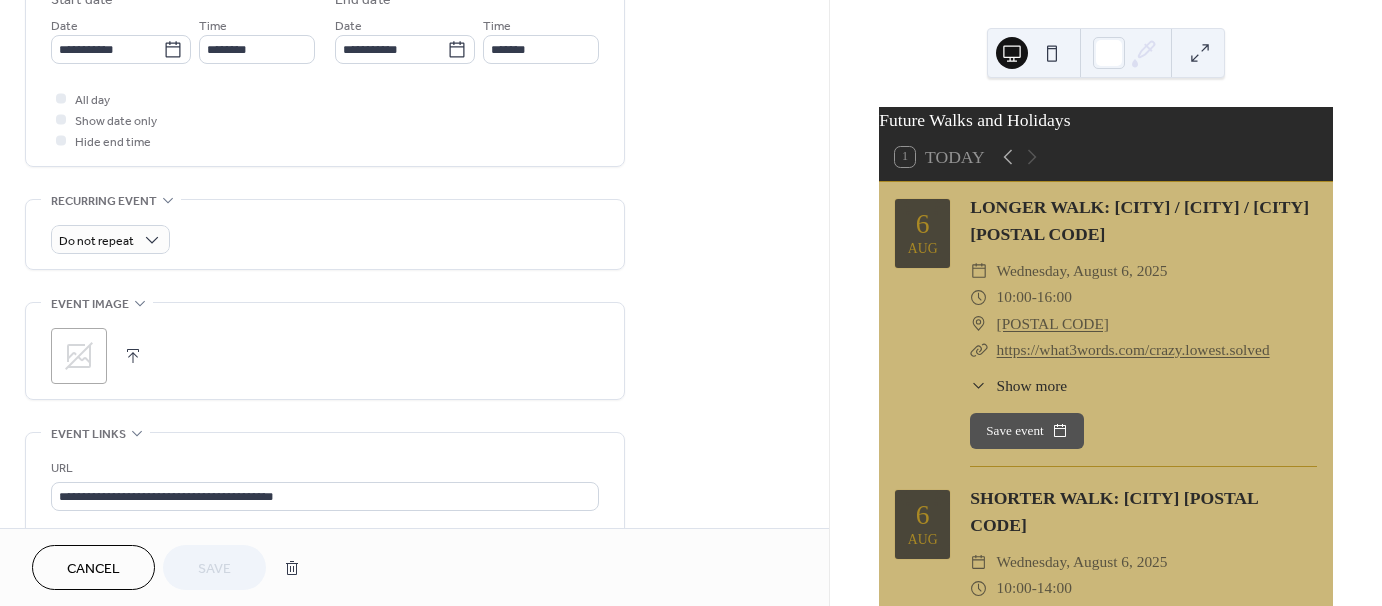 scroll, scrollTop: 700, scrollLeft: 0, axis: vertical 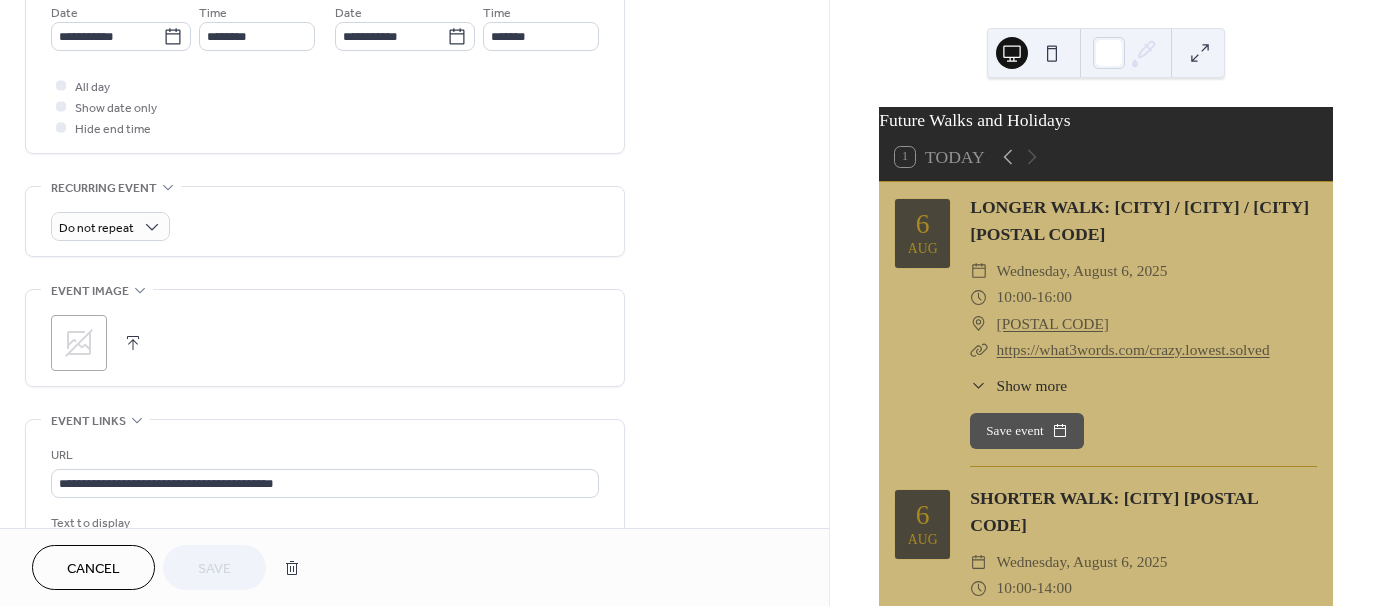 click at bounding box center [133, 343] 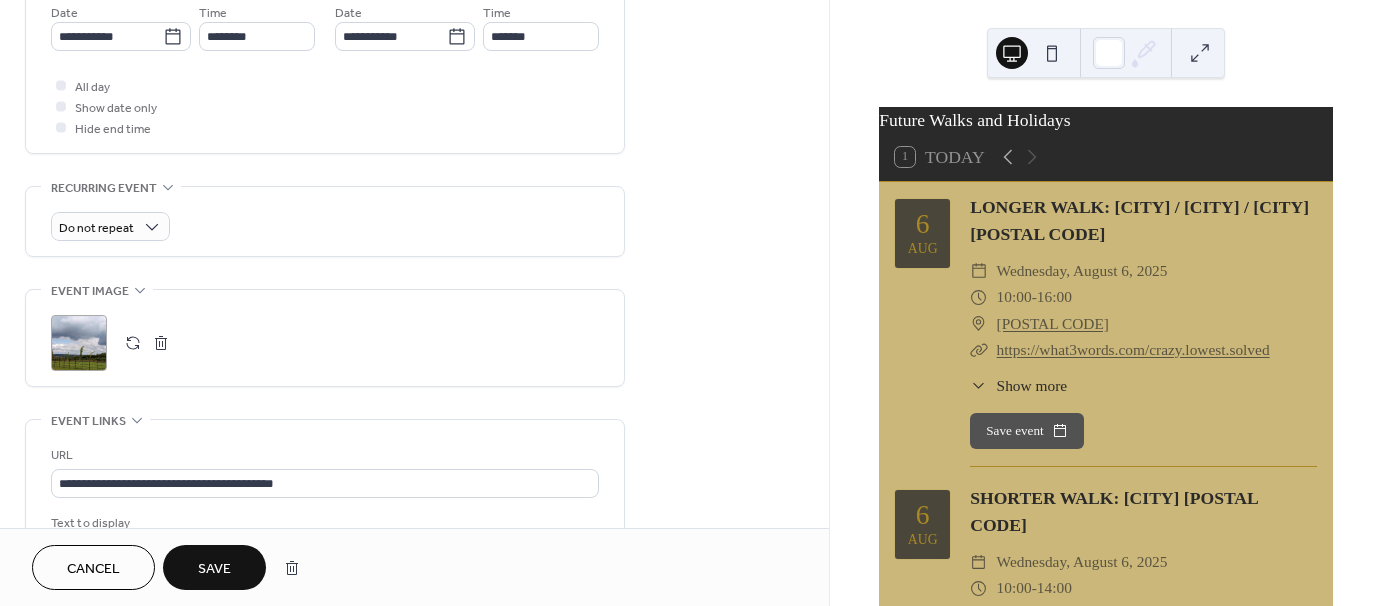 click on "Save" at bounding box center [214, 569] 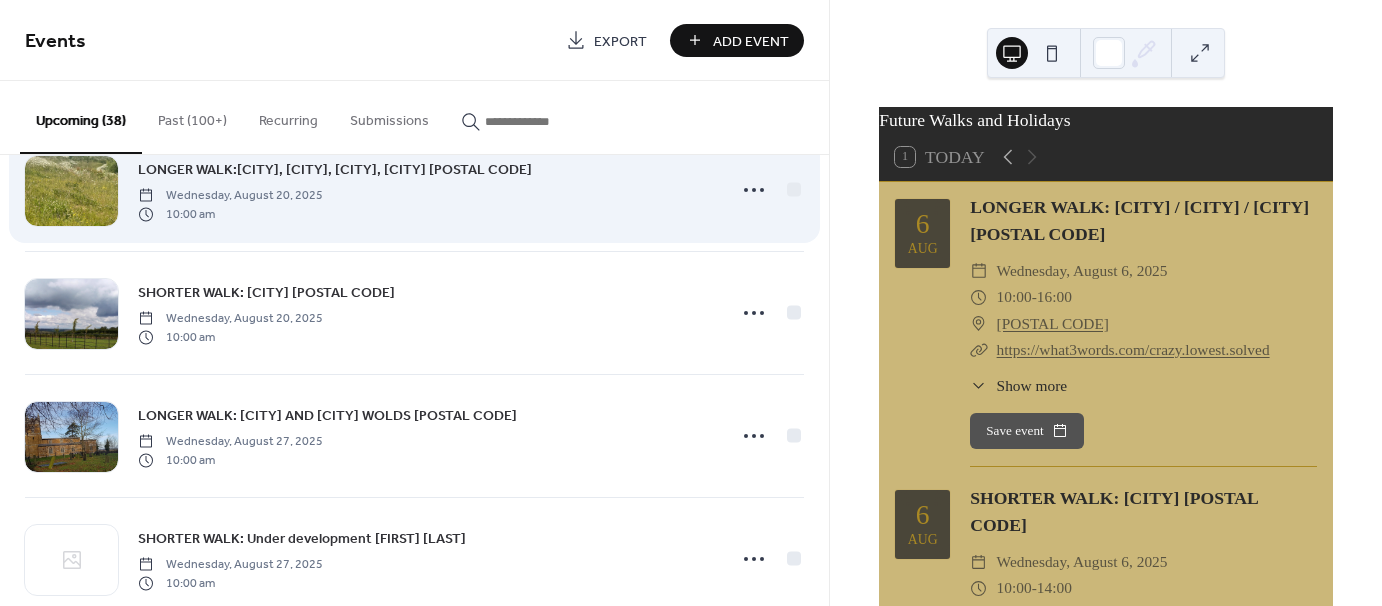 scroll, scrollTop: 700, scrollLeft: 0, axis: vertical 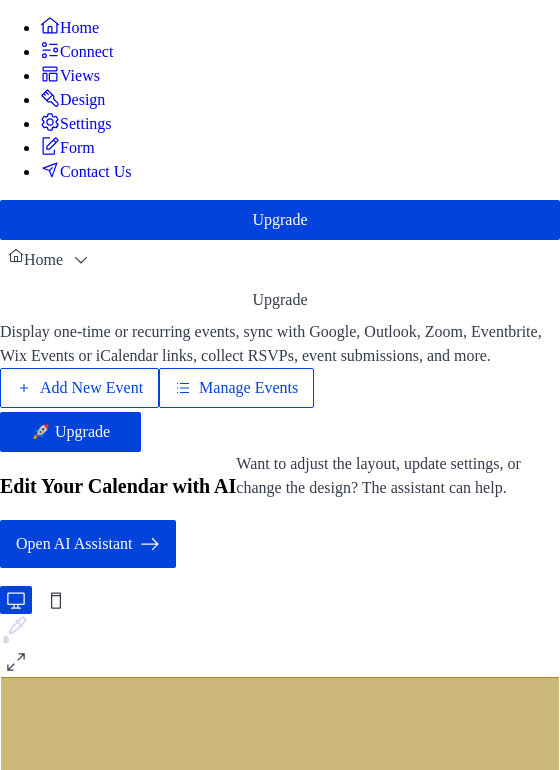 click on "Manage Events" at bounding box center (236, 388) 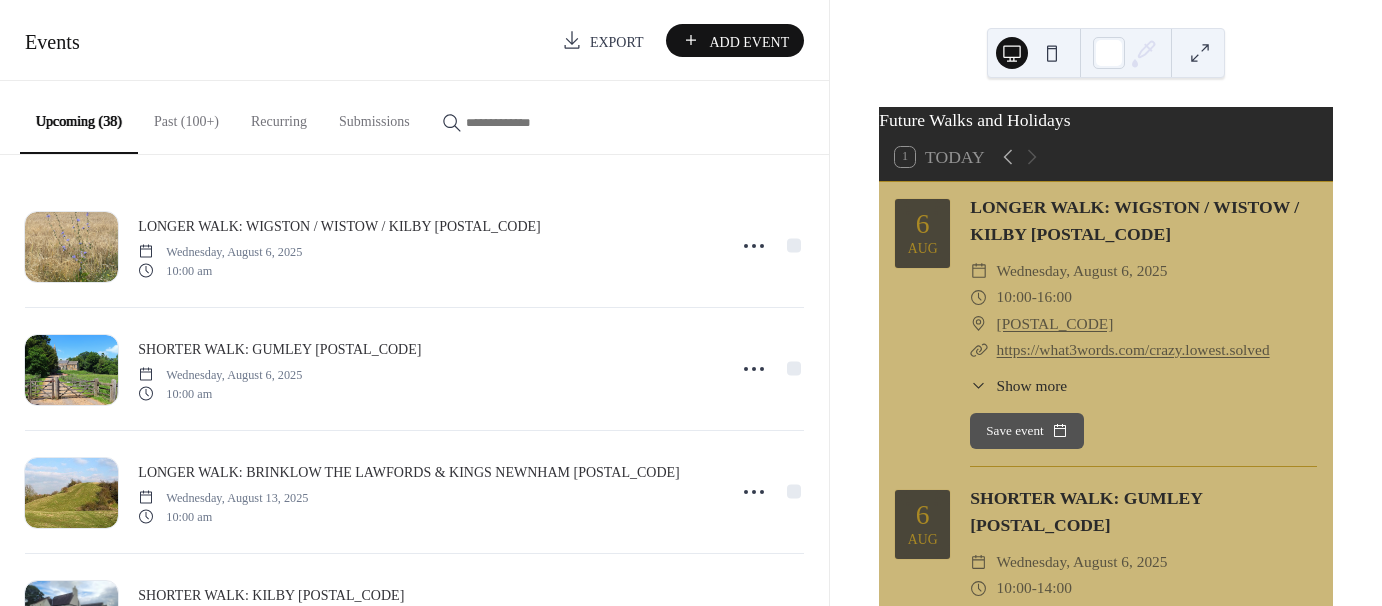 scroll, scrollTop: 0, scrollLeft: 0, axis: both 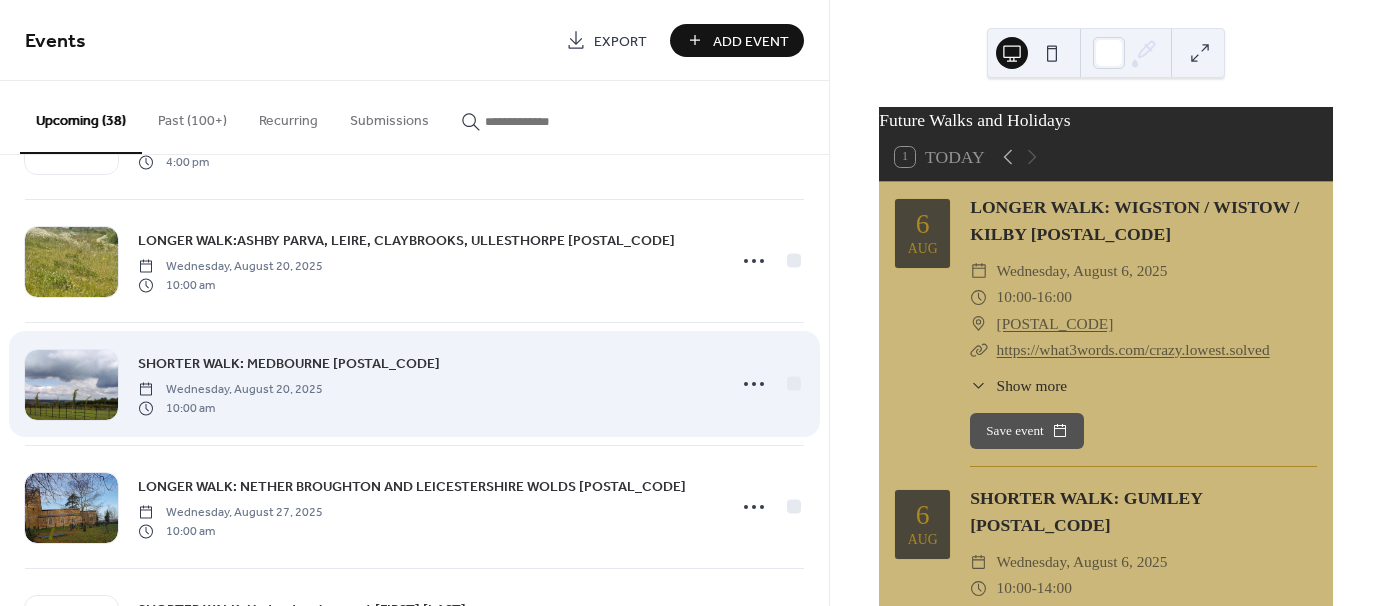 click on "SHORTER WALK:  MEDBOURNE [POSTAL_CODE]" at bounding box center [289, 364] 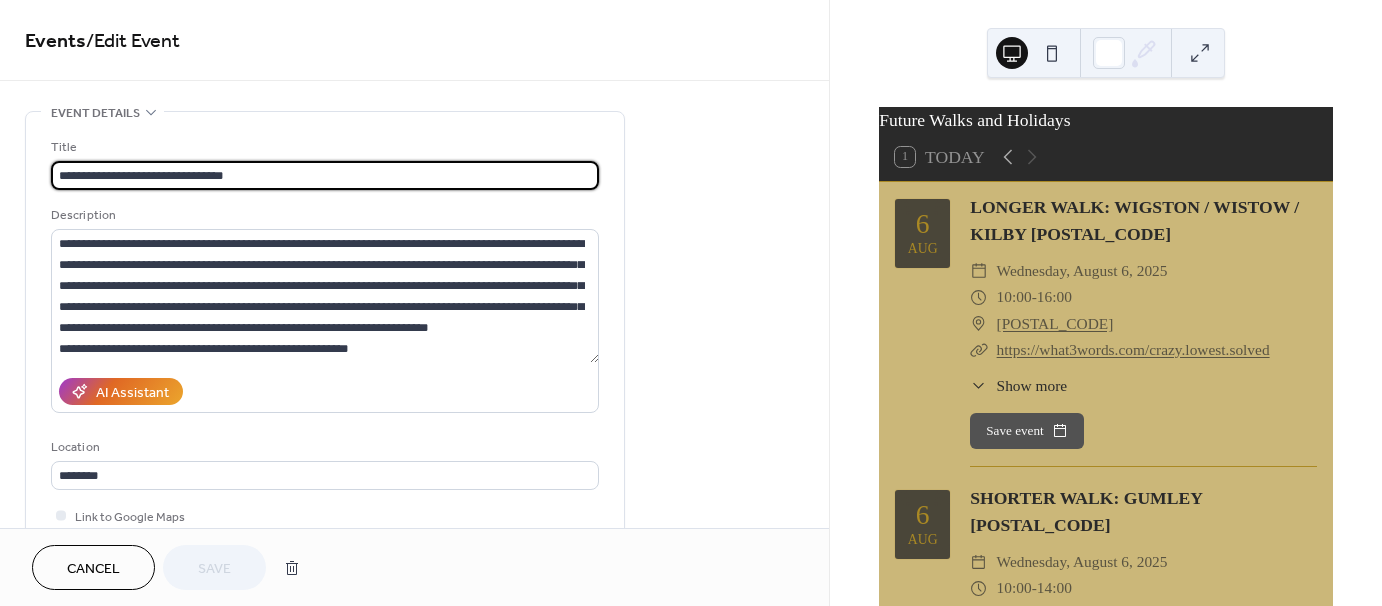 scroll, scrollTop: 100, scrollLeft: 0, axis: vertical 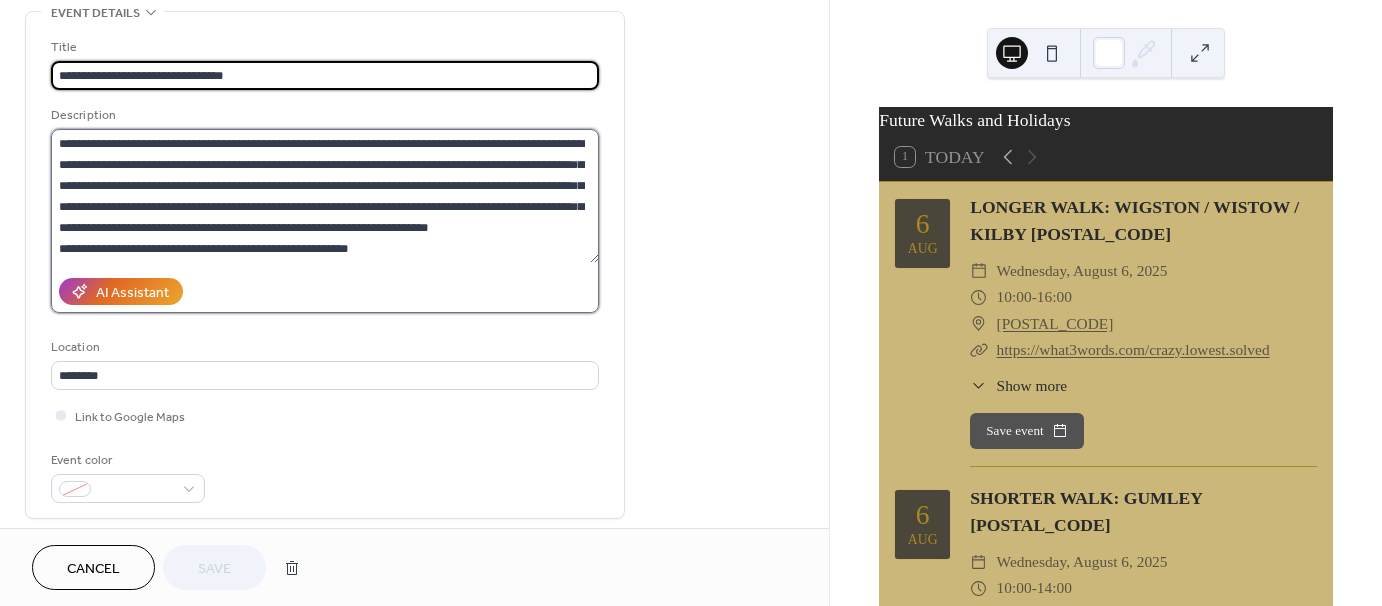 click on "**********" at bounding box center (325, 196) 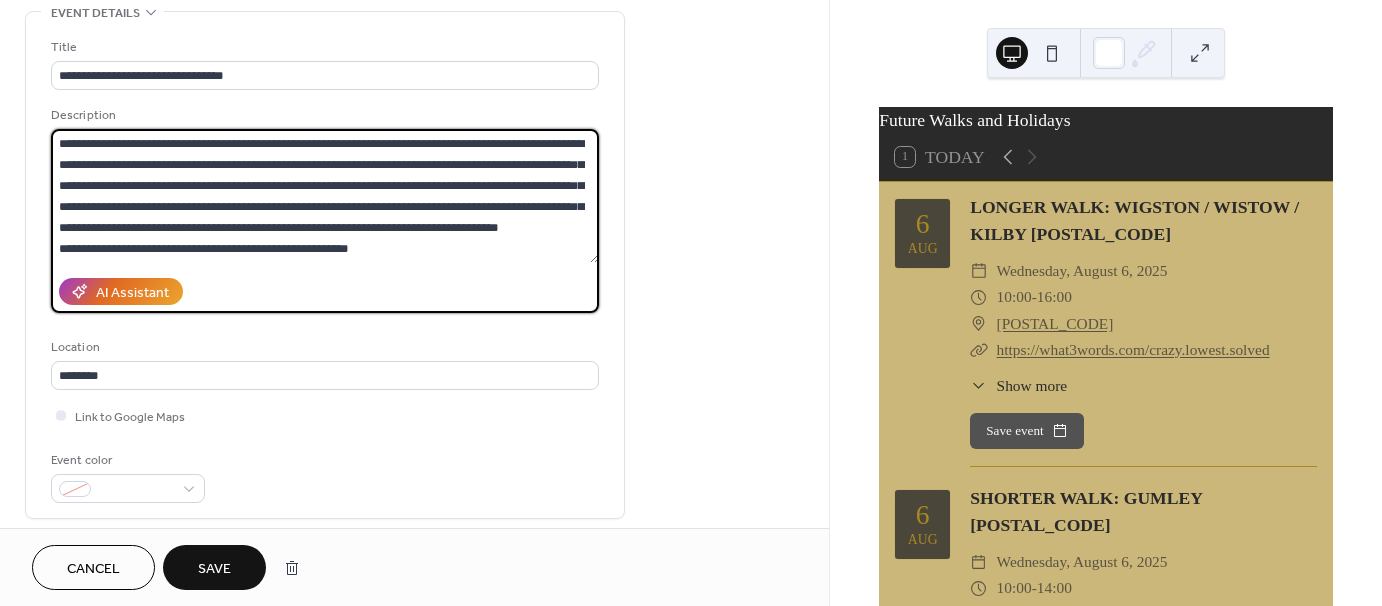type on "**********" 